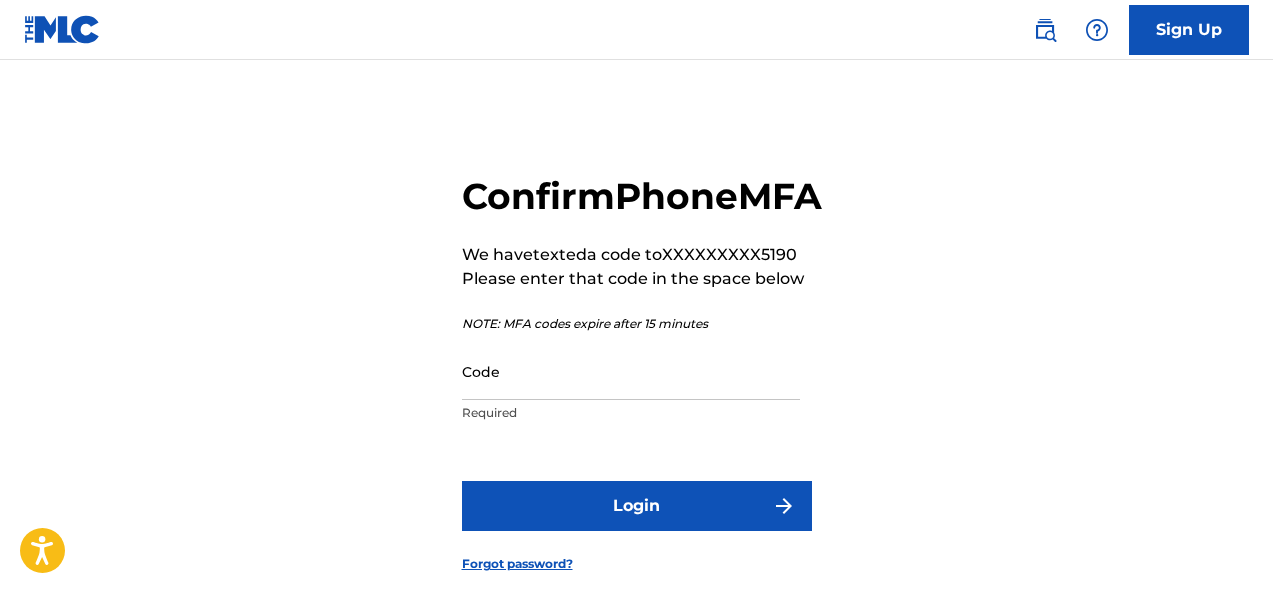 scroll, scrollTop: 0, scrollLeft: 0, axis: both 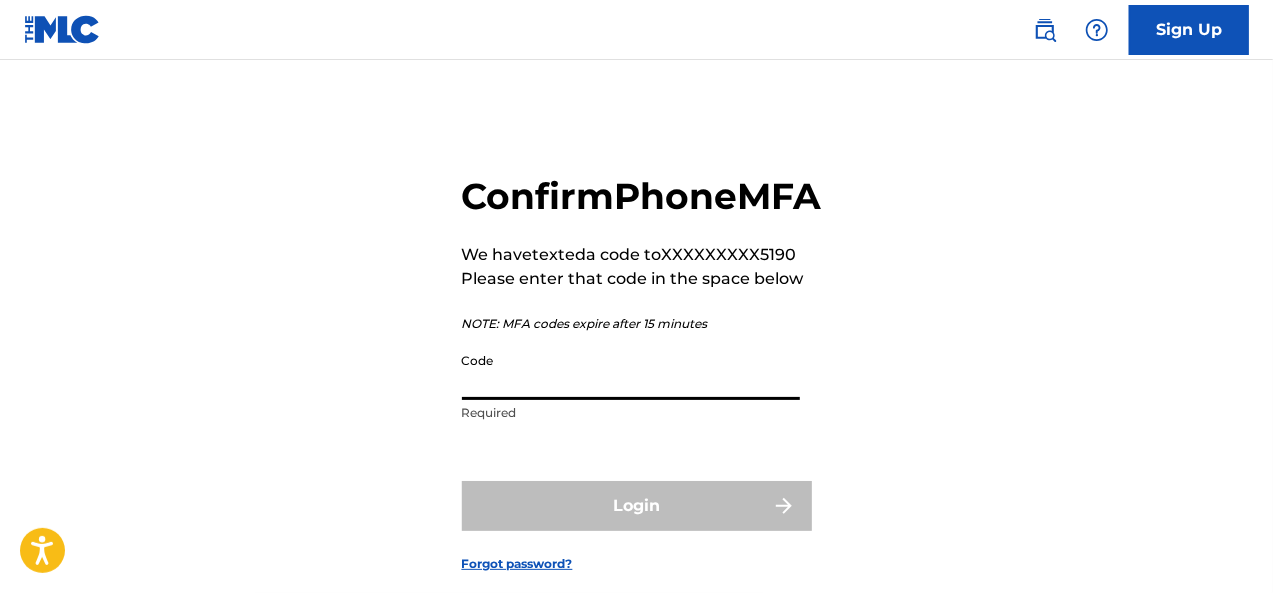 click on "Code" at bounding box center (631, 371) 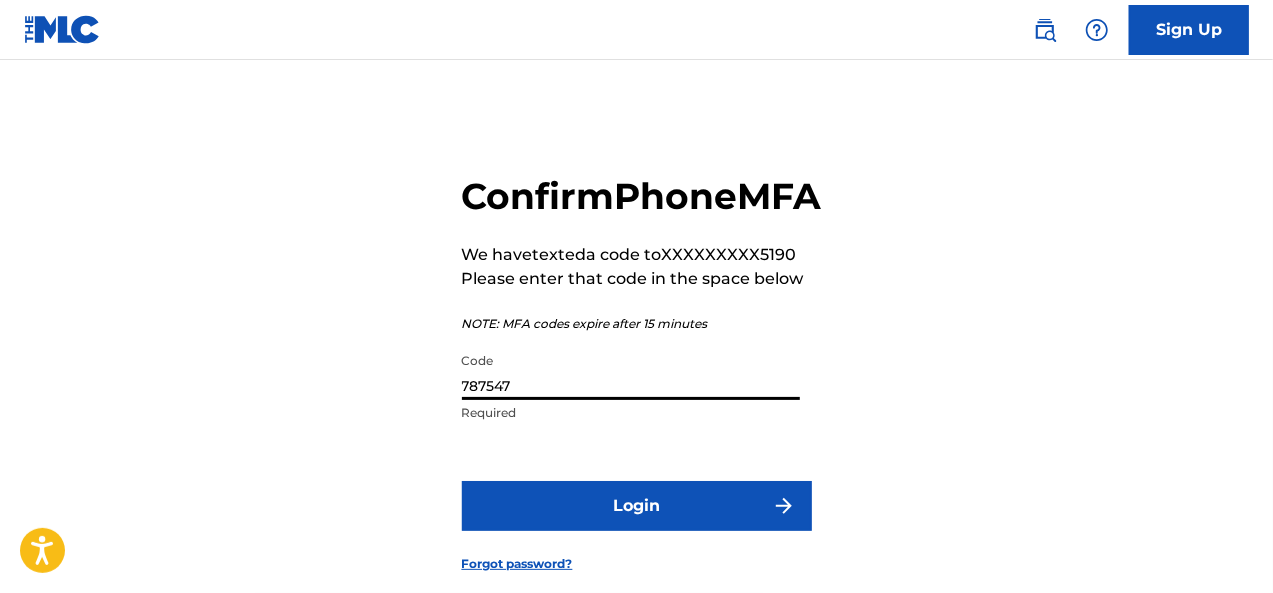 type on "787547" 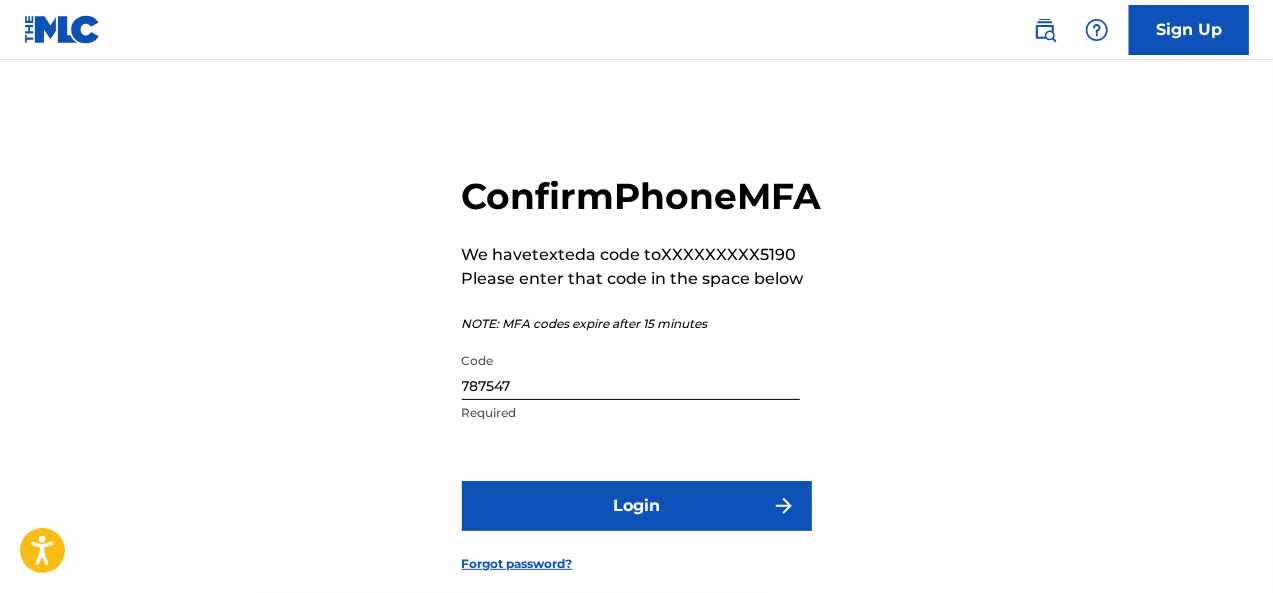 click on "Login" at bounding box center (637, 506) 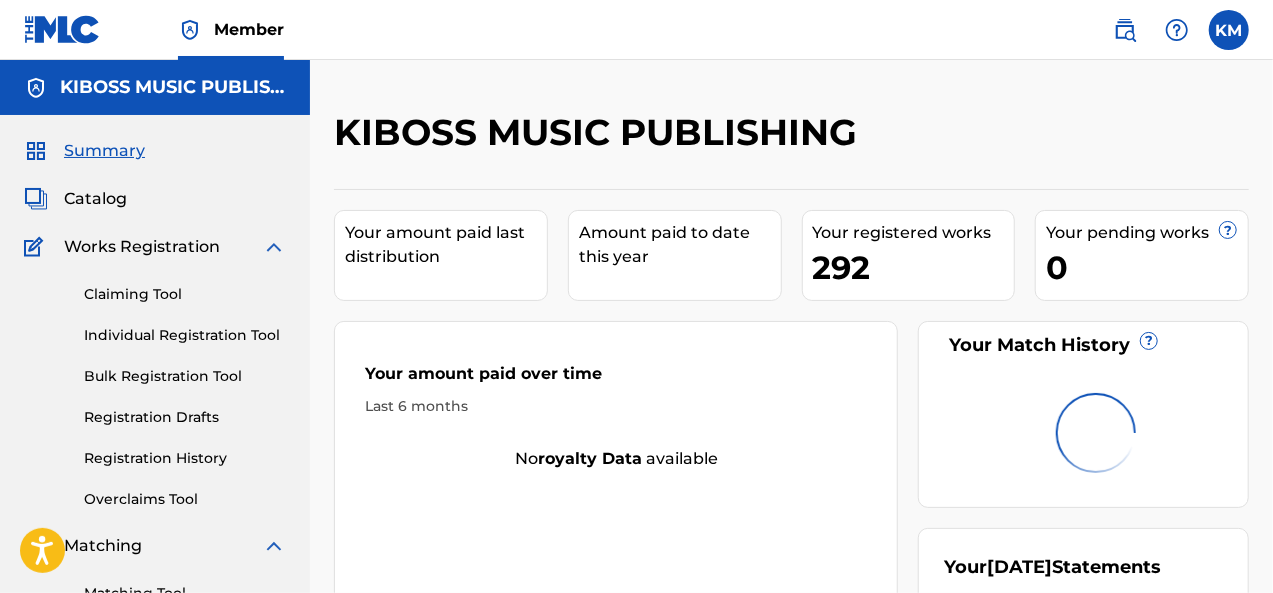 scroll, scrollTop: 0, scrollLeft: 0, axis: both 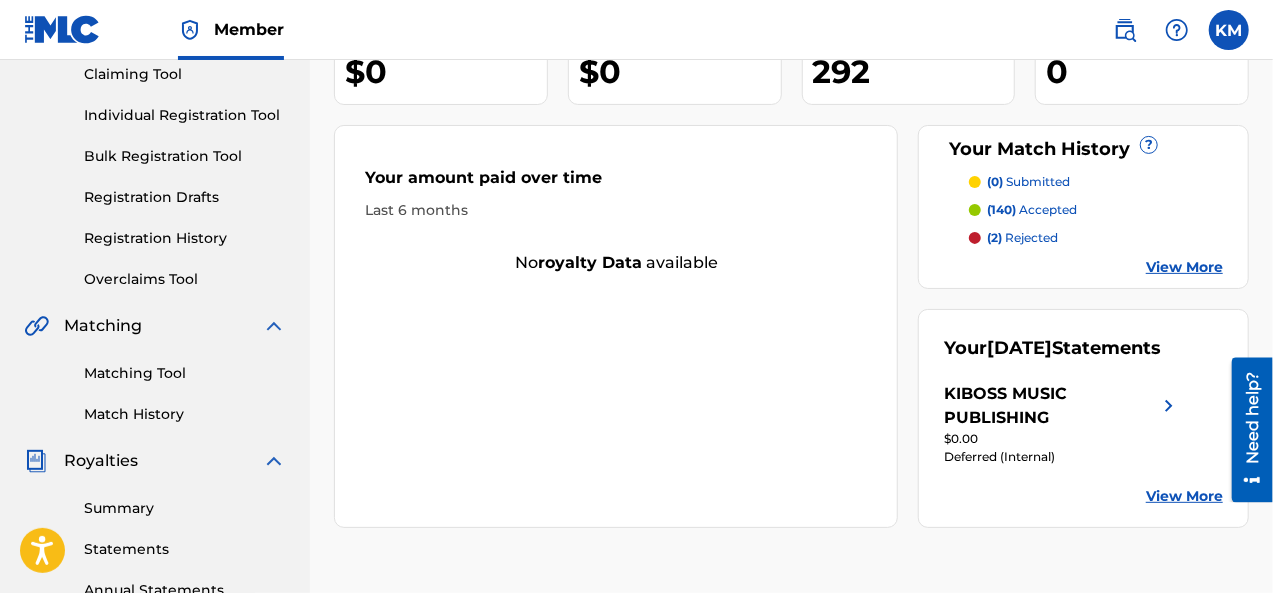 click on "Summary" at bounding box center (185, 508) 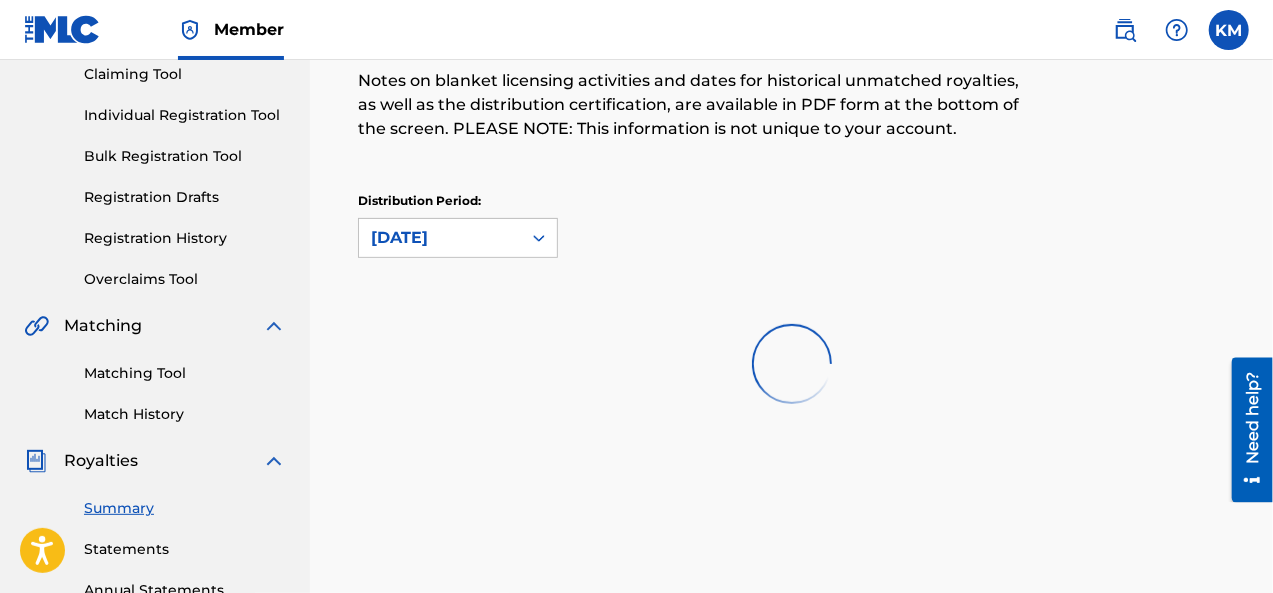 scroll, scrollTop: 0, scrollLeft: 0, axis: both 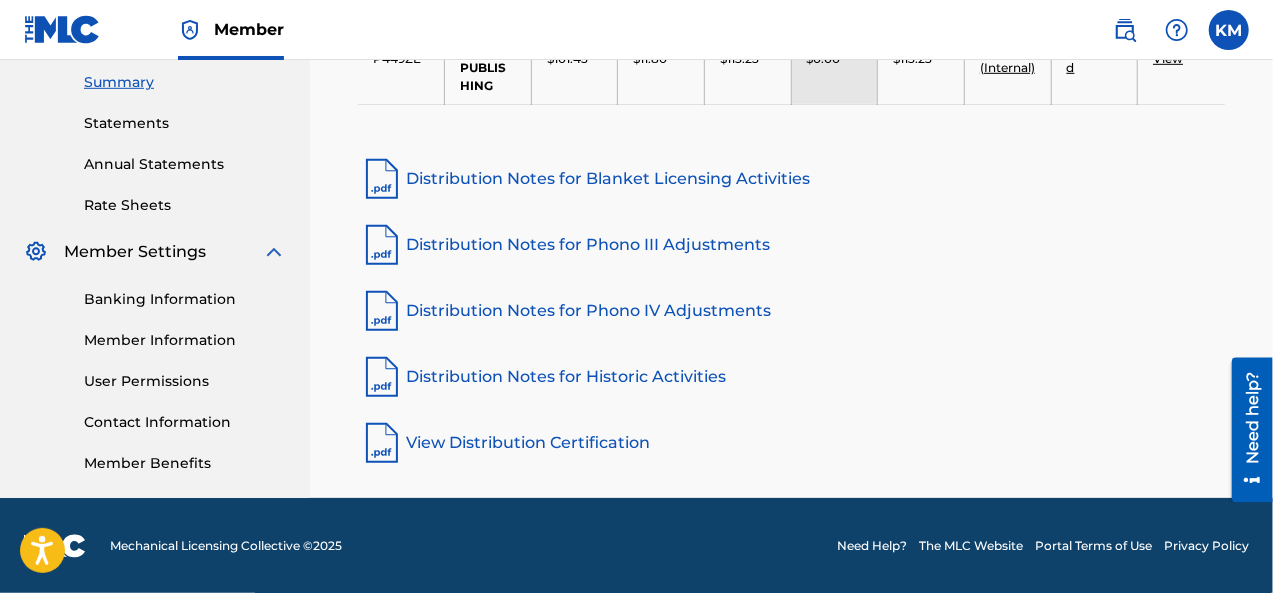 click on "Banking Information" at bounding box center (185, 299) 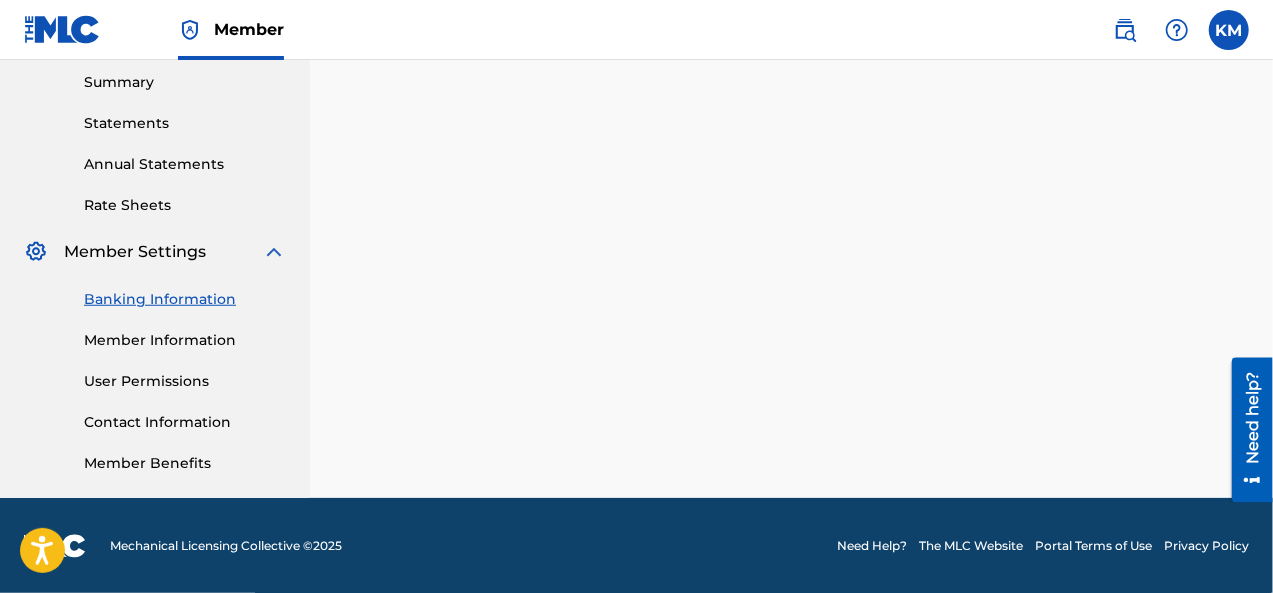 scroll, scrollTop: 0, scrollLeft: 0, axis: both 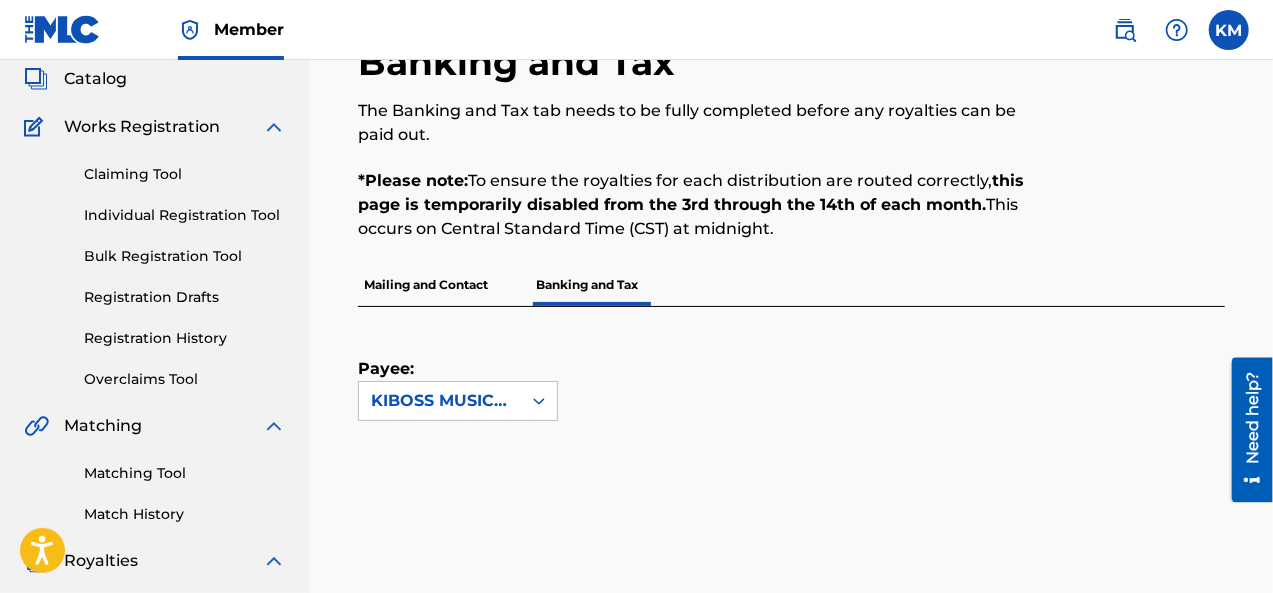click on "Mailing and Contact" at bounding box center (426, 285) 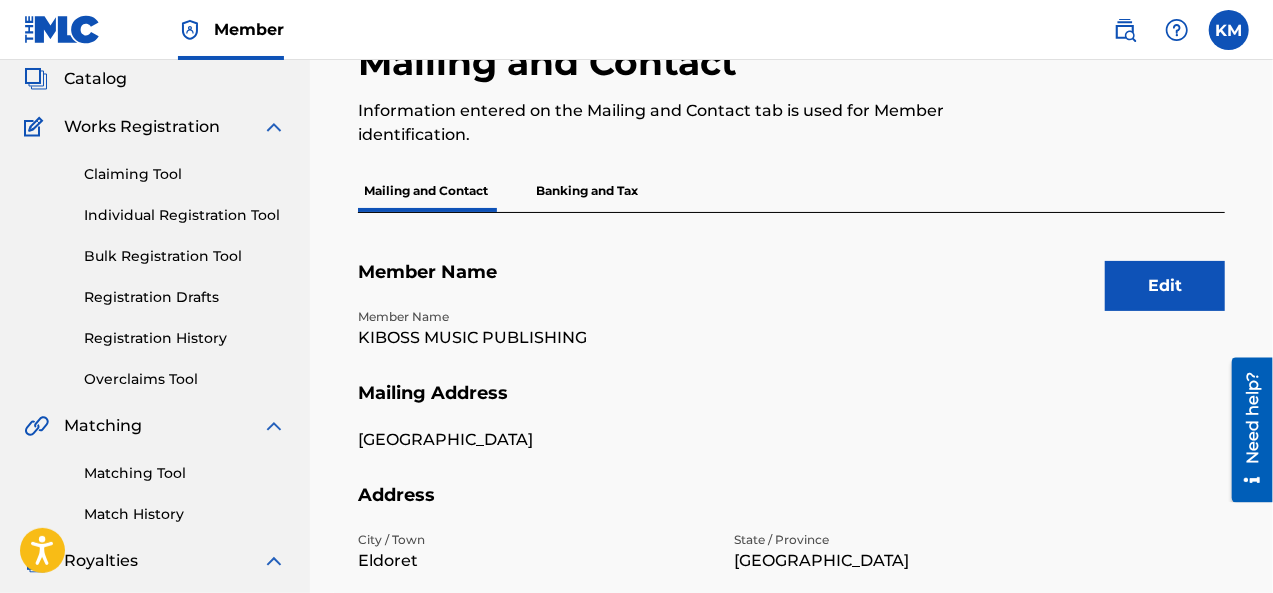 scroll, scrollTop: 0, scrollLeft: 0, axis: both 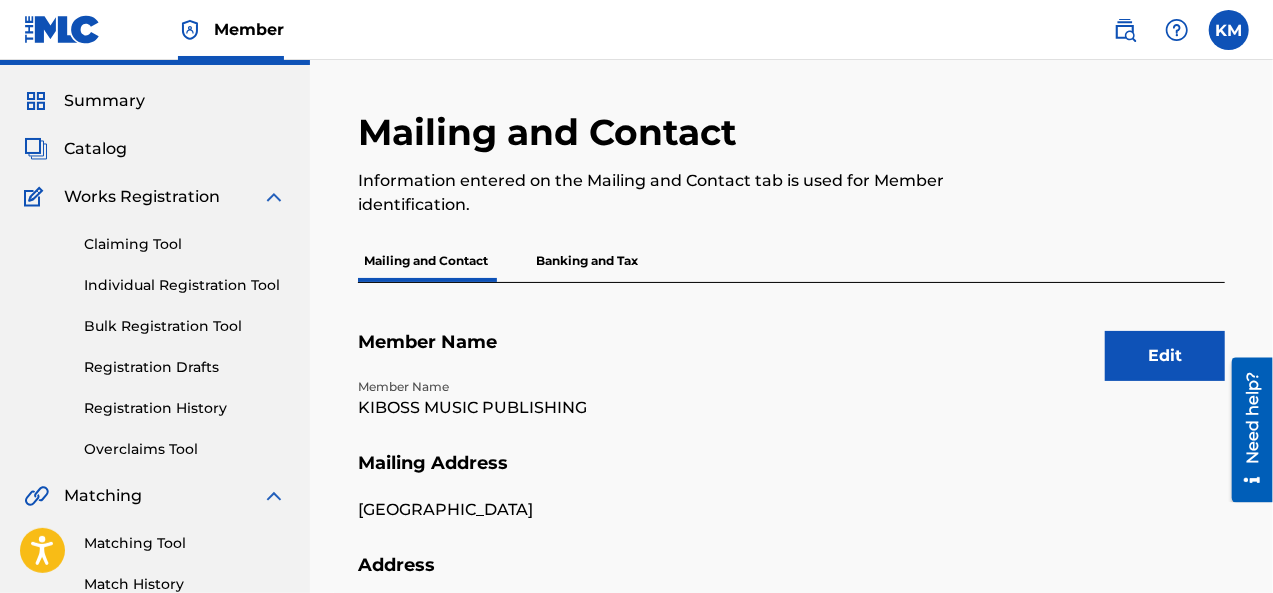 click on "Summary" at bounding box center (104, 101) 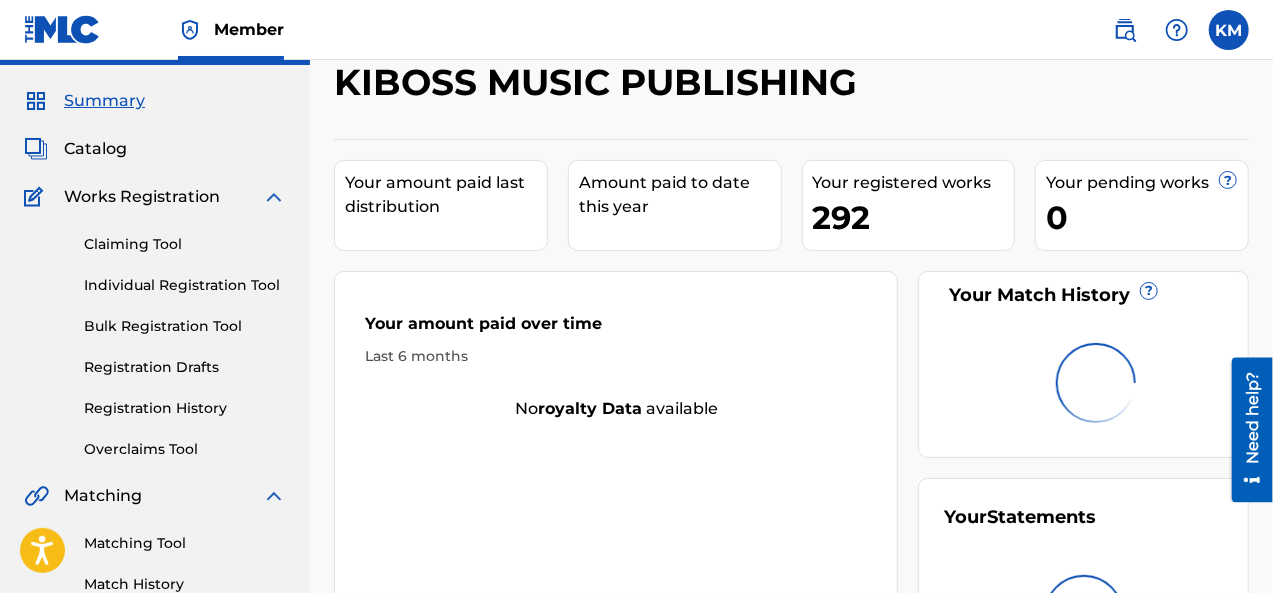 scroll, scrollTop: 0, scrollLeft: 0, axis: both 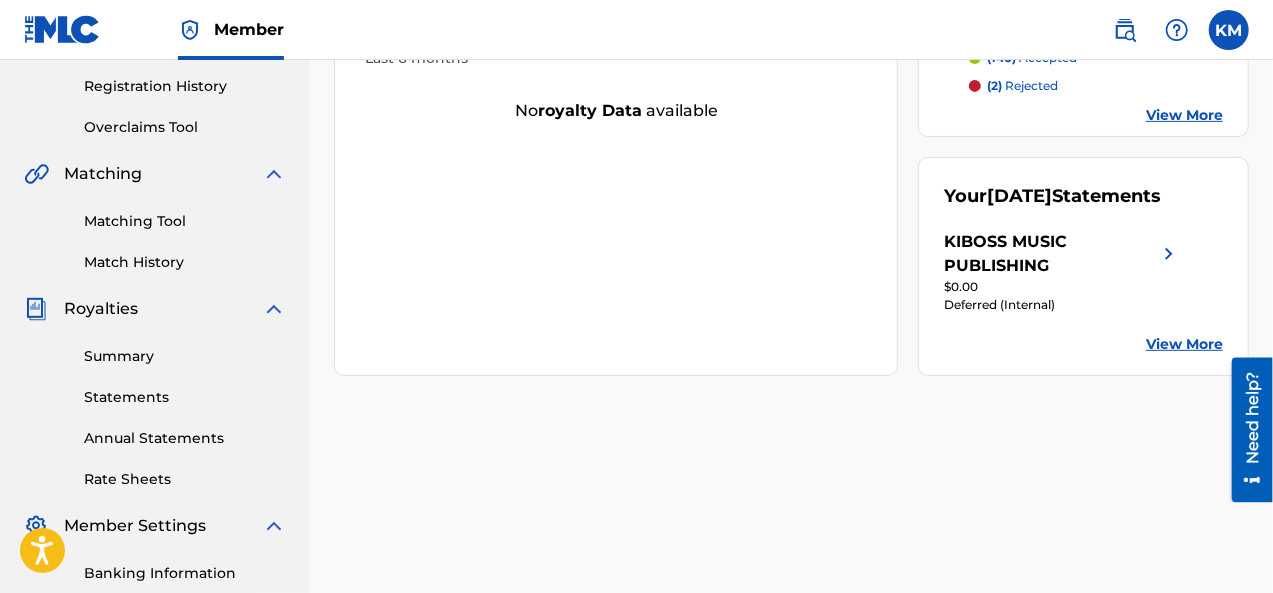 click on "View More" at bounding box center (1184, 344) 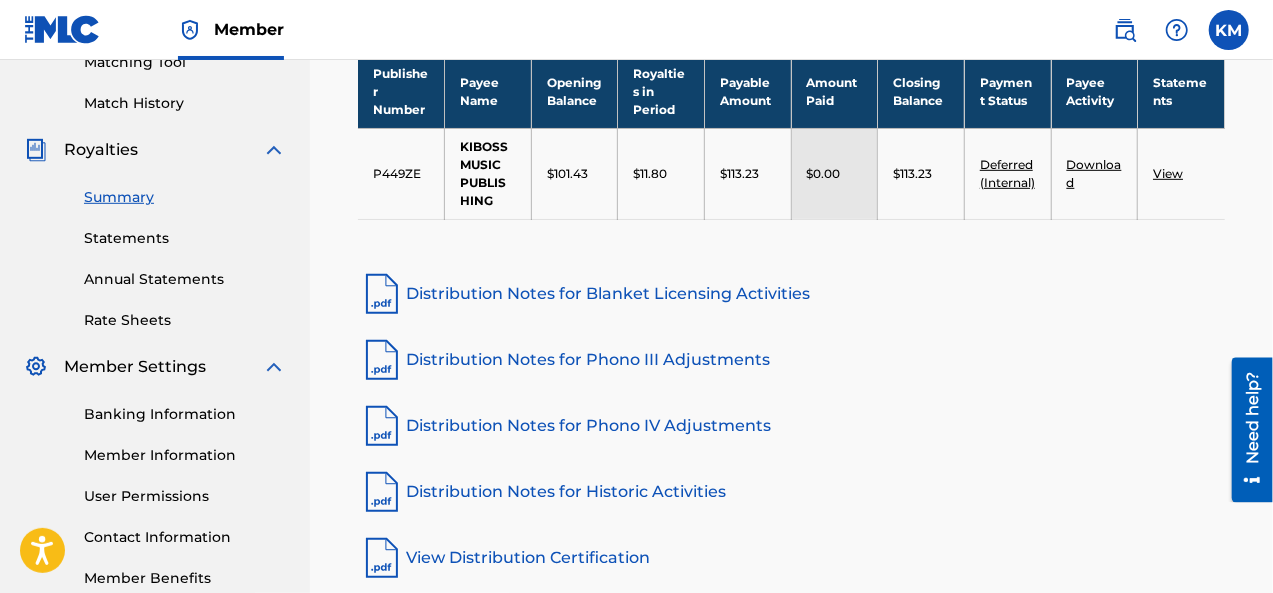 scroll, scrollTop: 646, scrollLeft: 0, axis: vertical 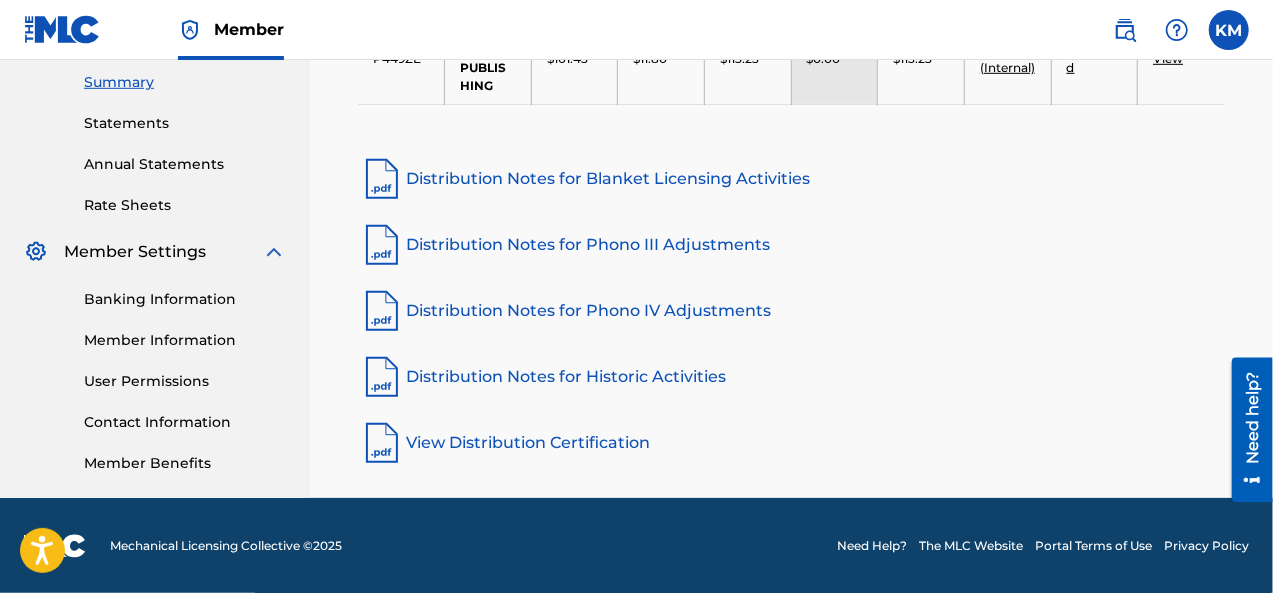click on "Member Information" at bounding box center (185, 340) 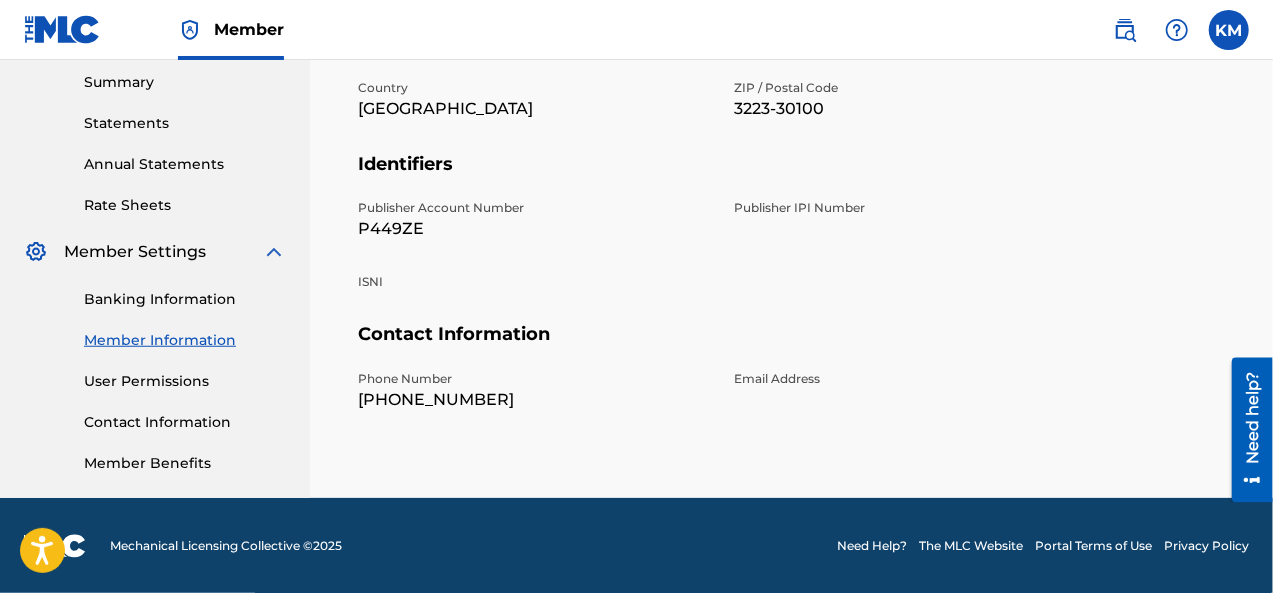 scroll, scrollTop: 0, scrollLeft: 0, axis: both 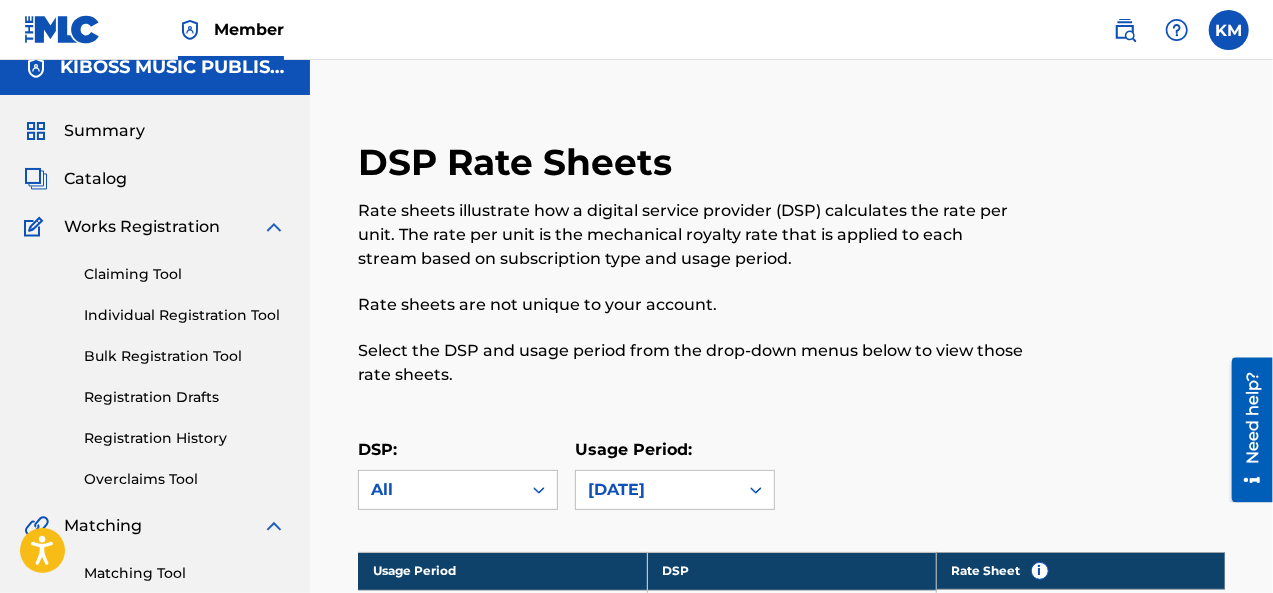 click on "Claiming Tool" at bounding box center (185, 274) 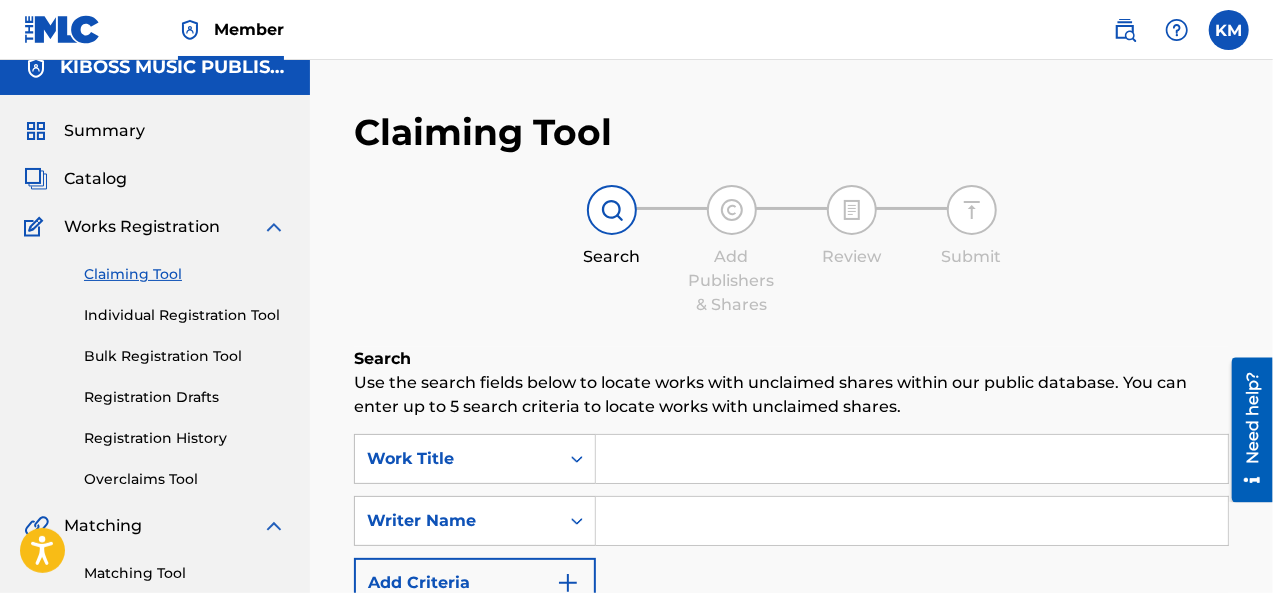 scroll, scrollTop: 0, scrollLeft: 0, axis: both 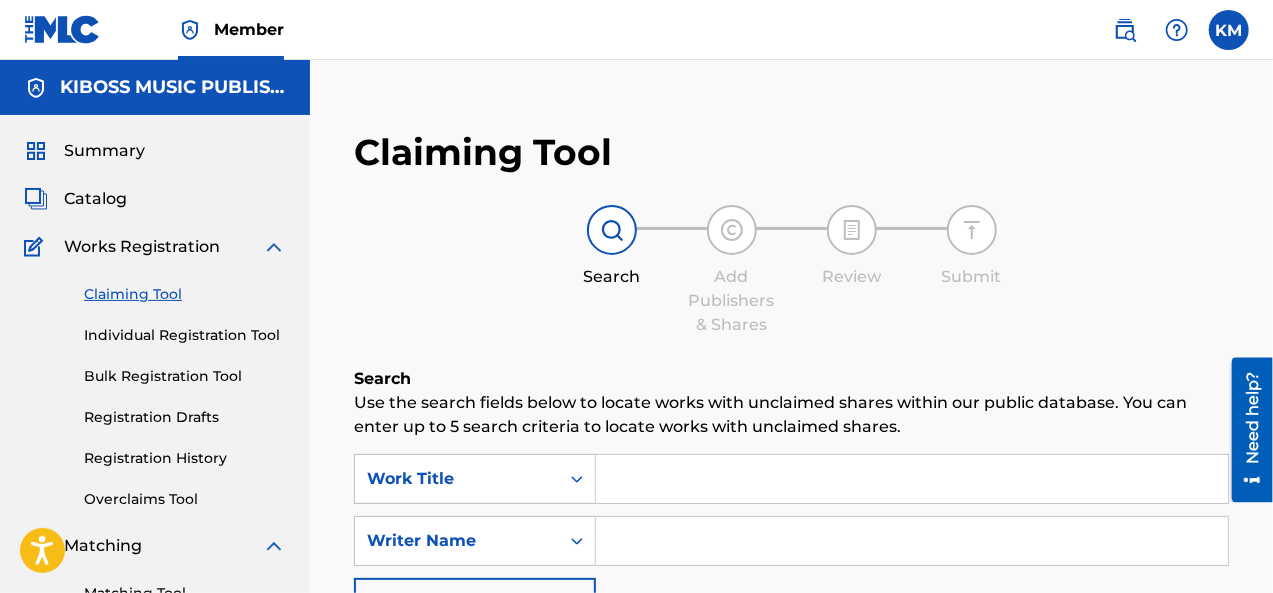 click on "Summary" at bounding box center [104, 151] 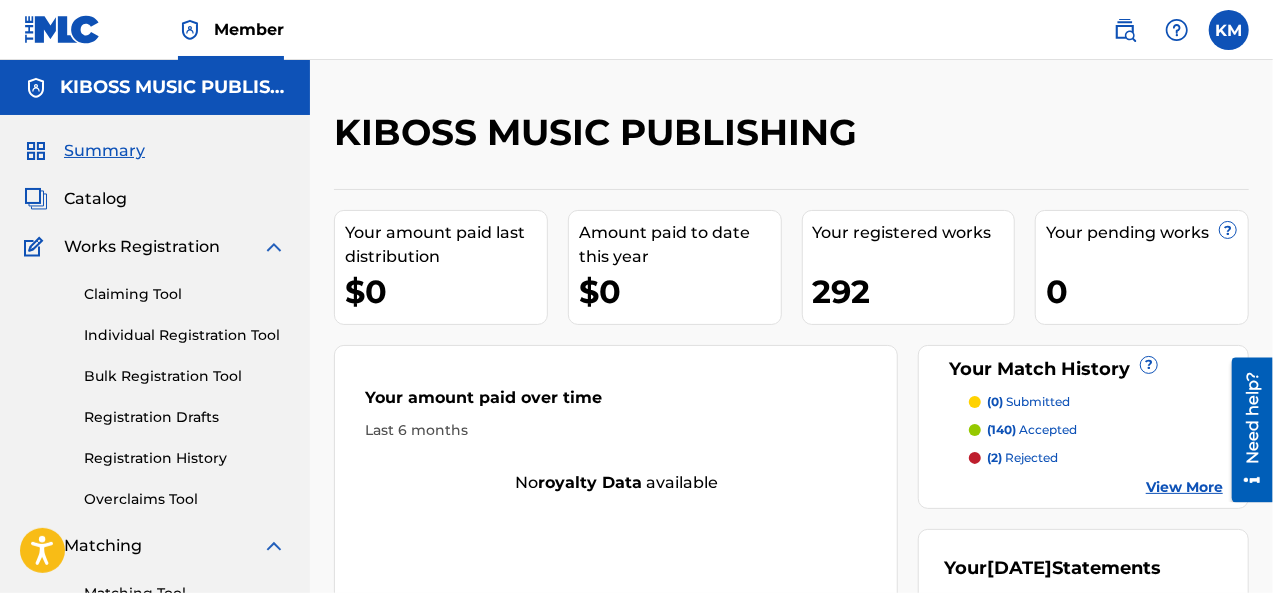 click on "Claiming Tool" at bounding box center (185, 294) 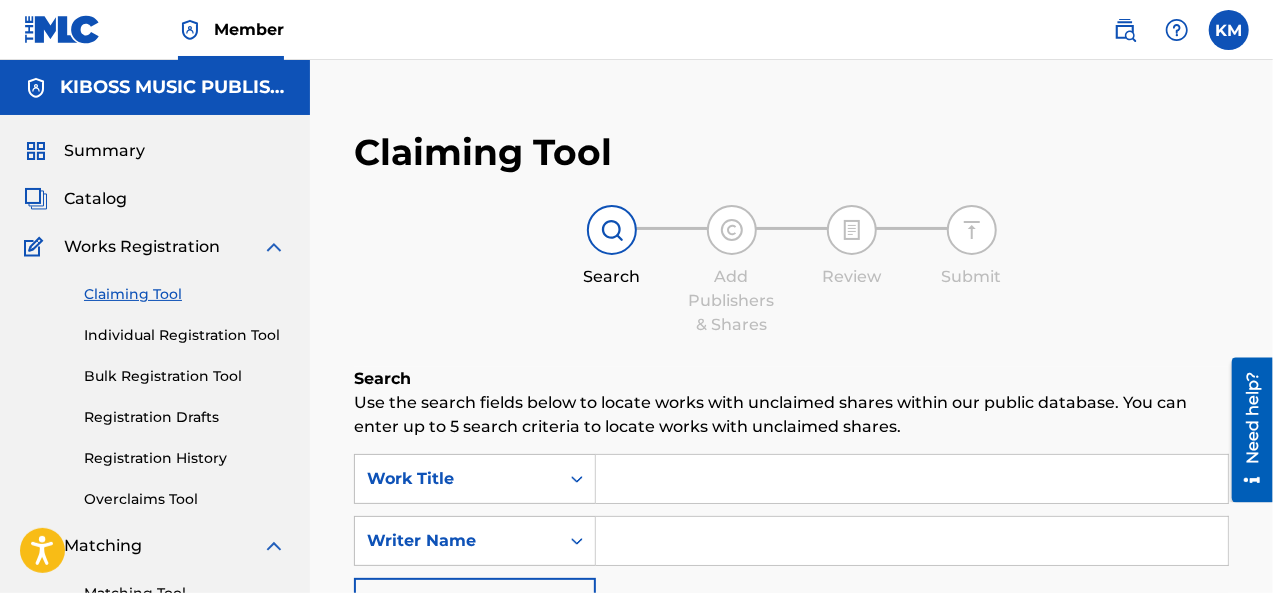 click on "Claiming Tool" at bounding box center (185, 294) 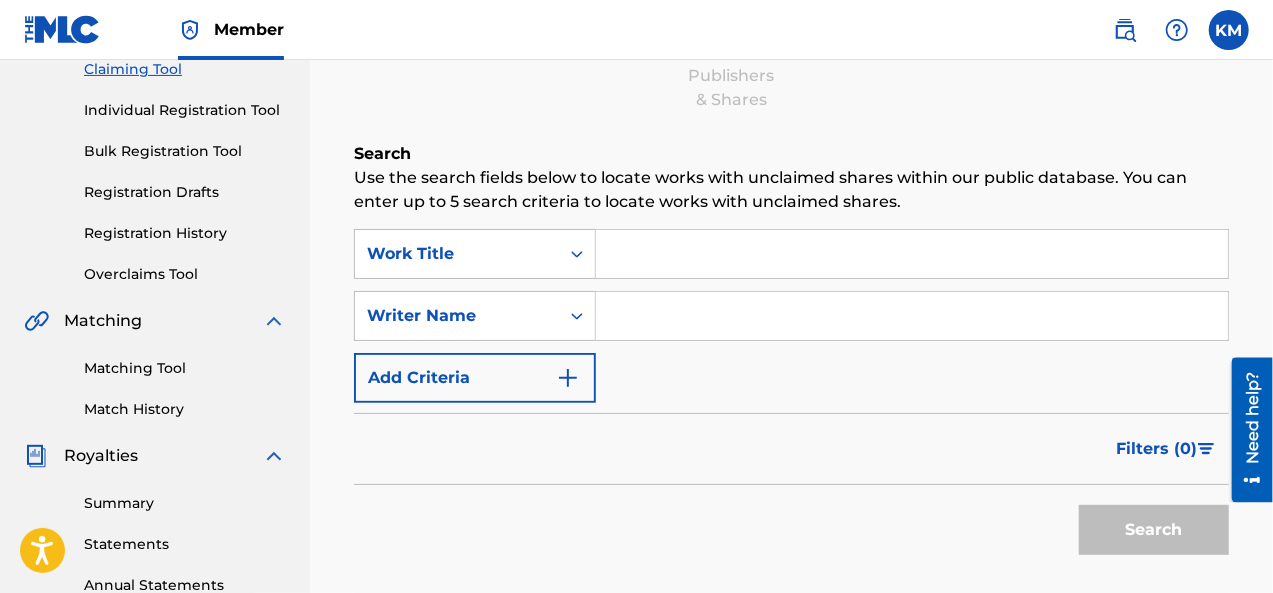 scroll, scrollTop: 240, scrollLeft: 0, axis: vertical 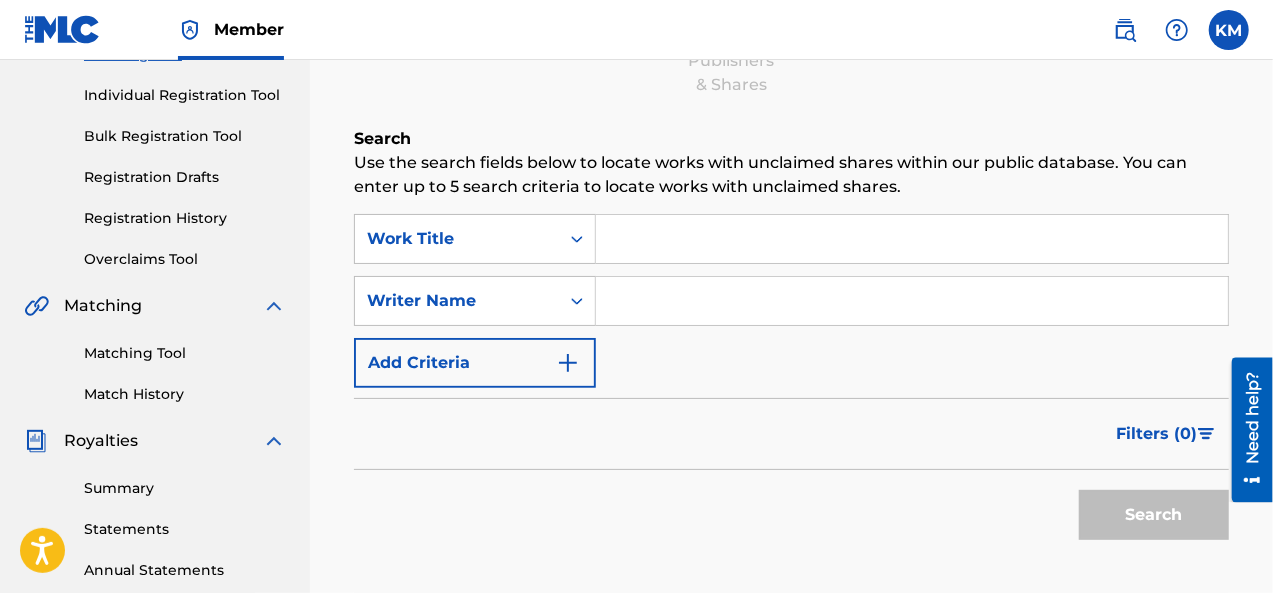 click on "Match History" at bounding box center [185, 394] 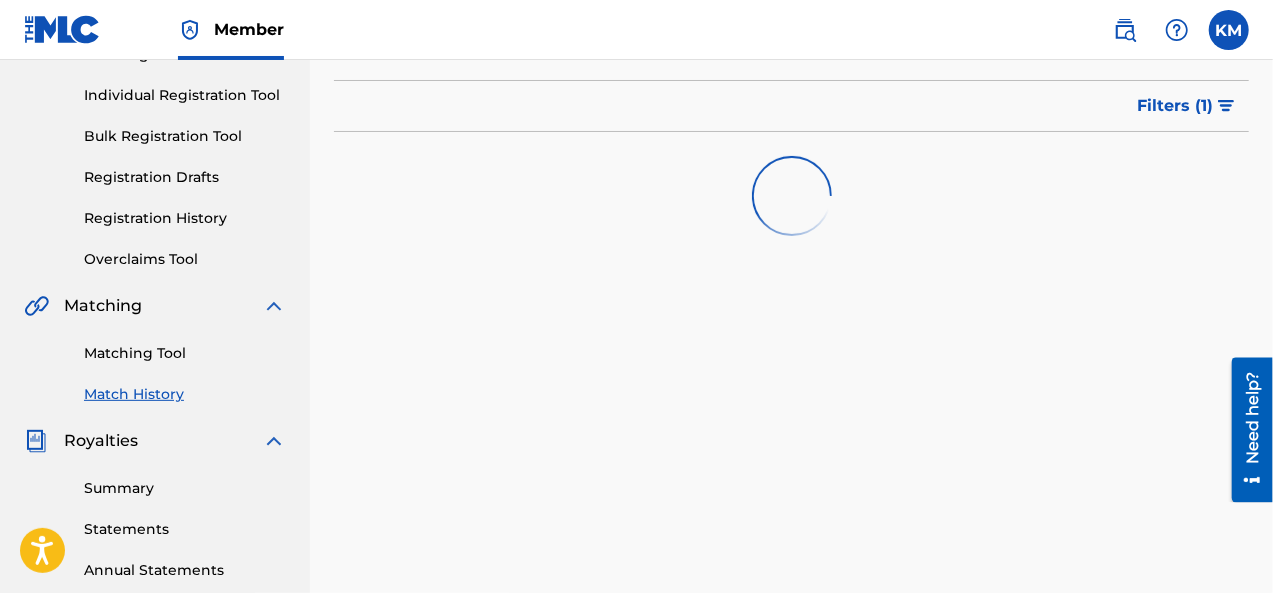 scroll, scrollTop: 0, scrollLeft: 0, axis: both 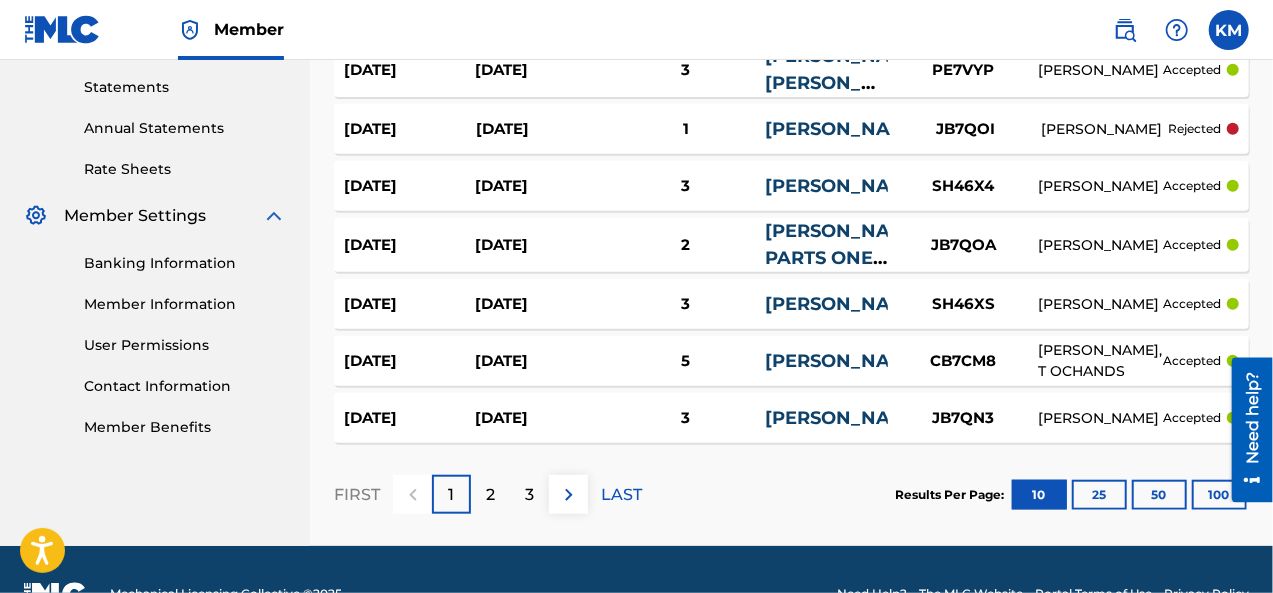 click on "25" at bounding box center (1099, 495) 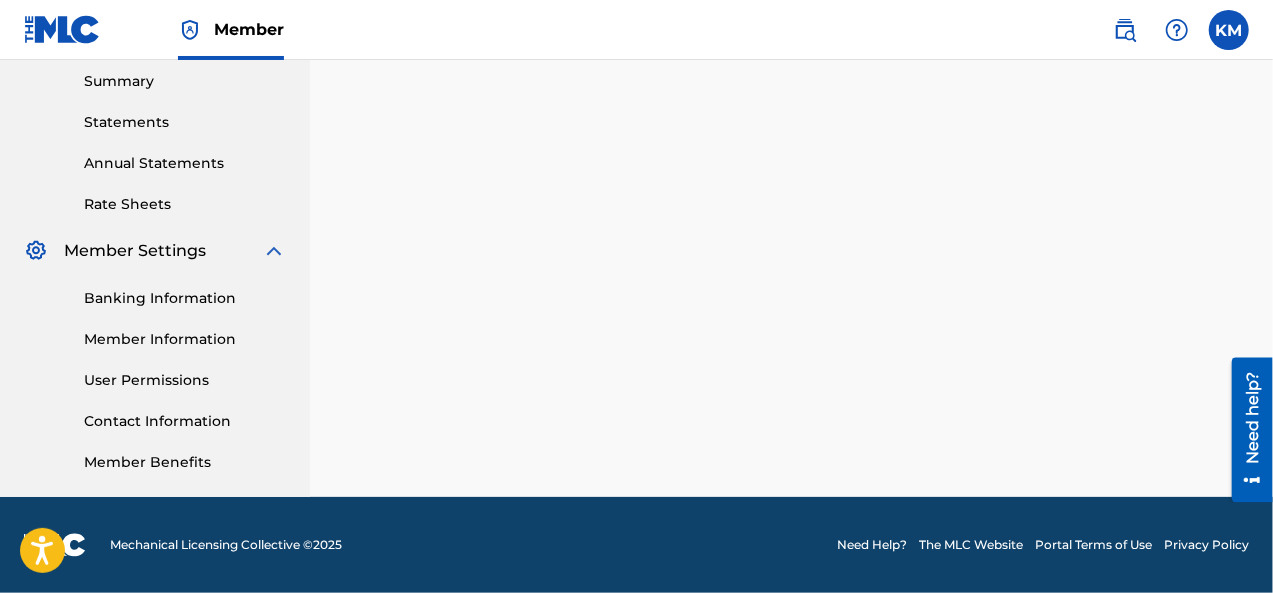 scroll, scrollTop: 646, scrollLeft: 0, axis: vertical 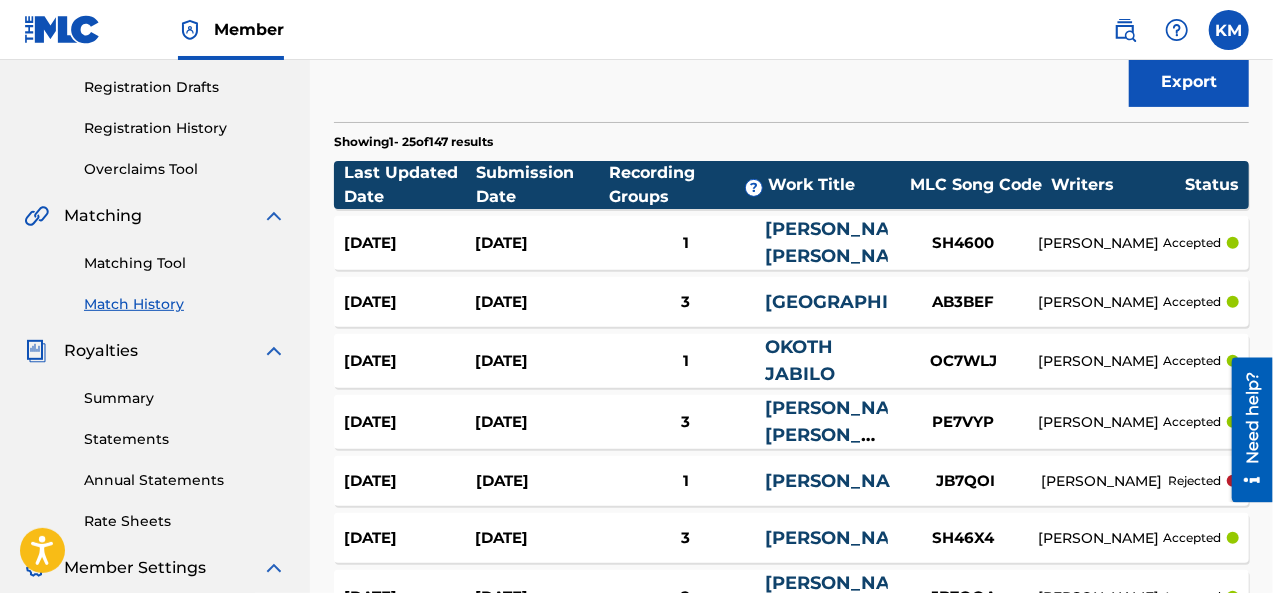 click on "Matching Tool" at bounding box center (185, 263) 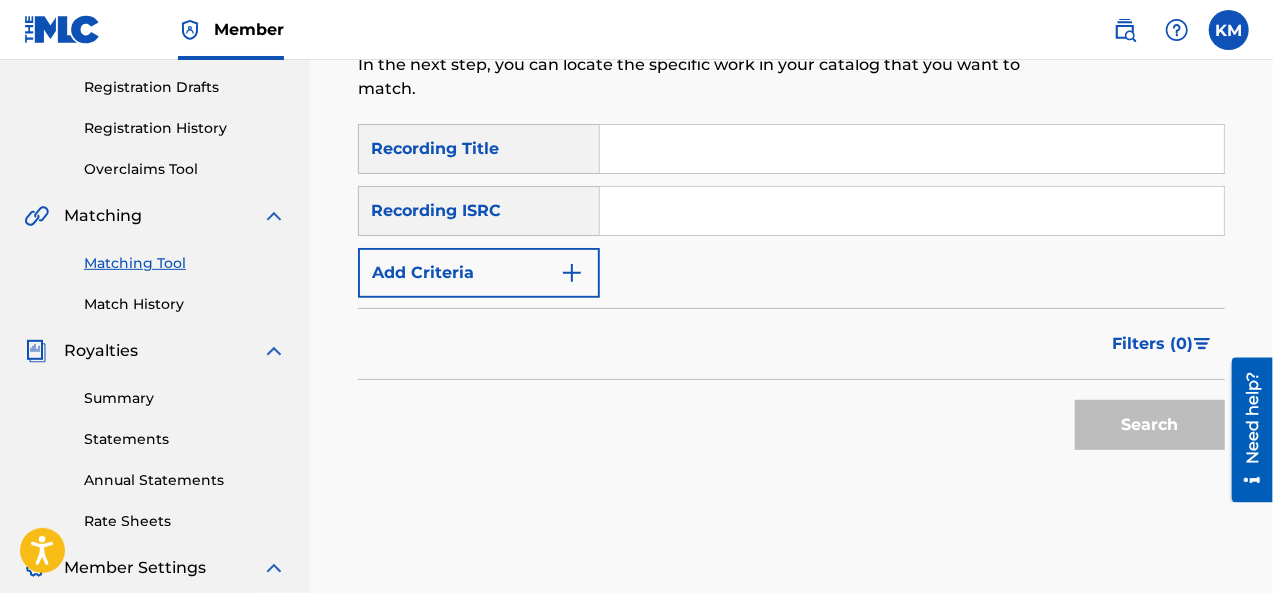scroll, scrollTop: 0, scrollLeft: 0, axis: both 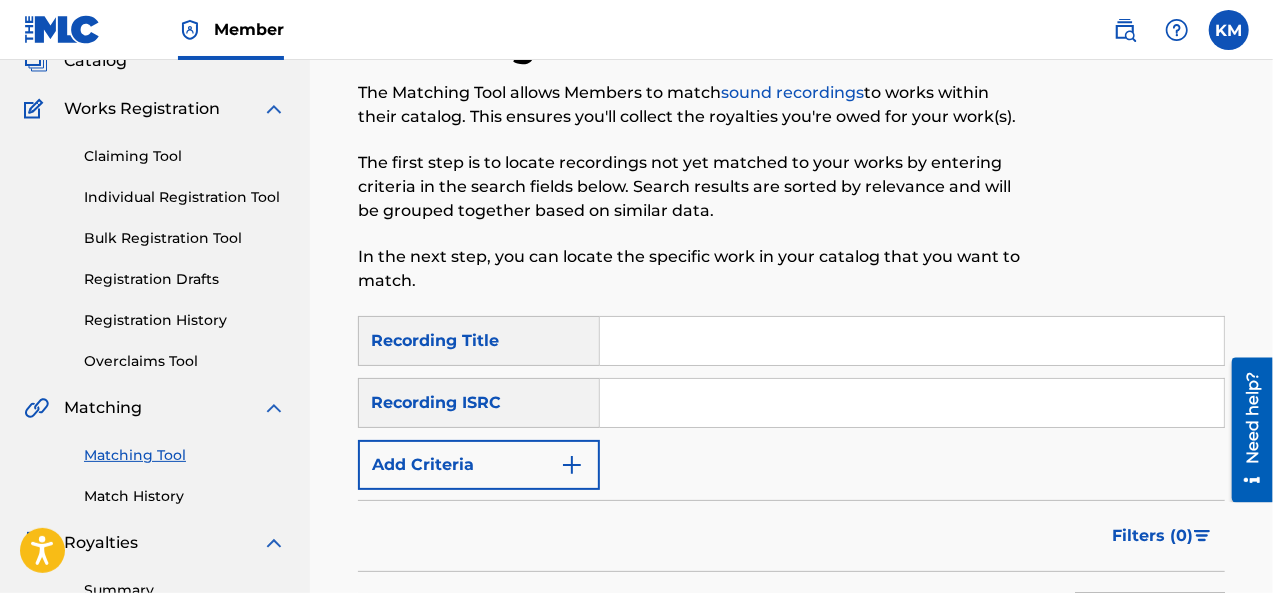 click on "Claiming Tool" at bounding box center (185, 156) 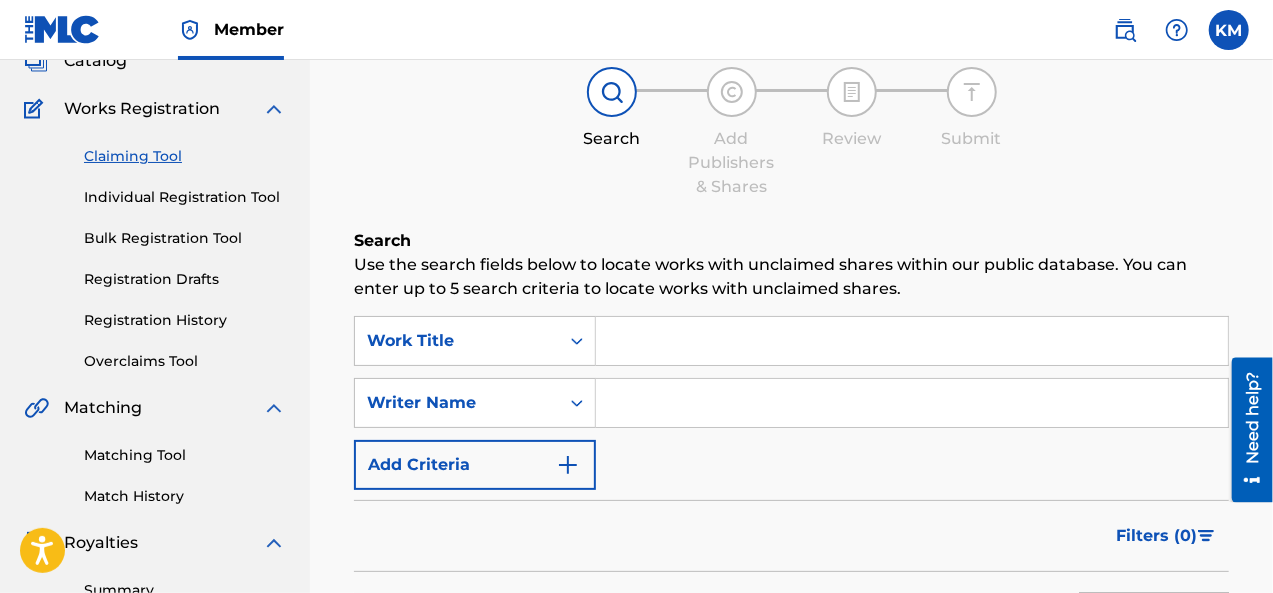 scroll, scrollTop: 0, scrollLeft: 0, axis: both 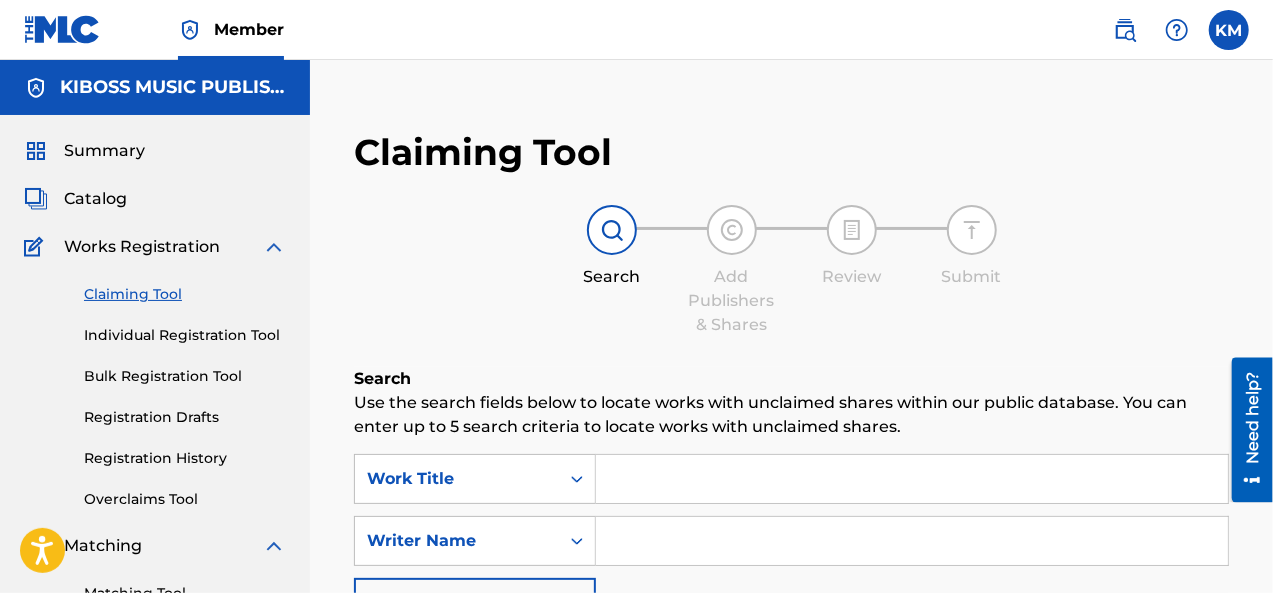 click at bounding box center (912, 479) 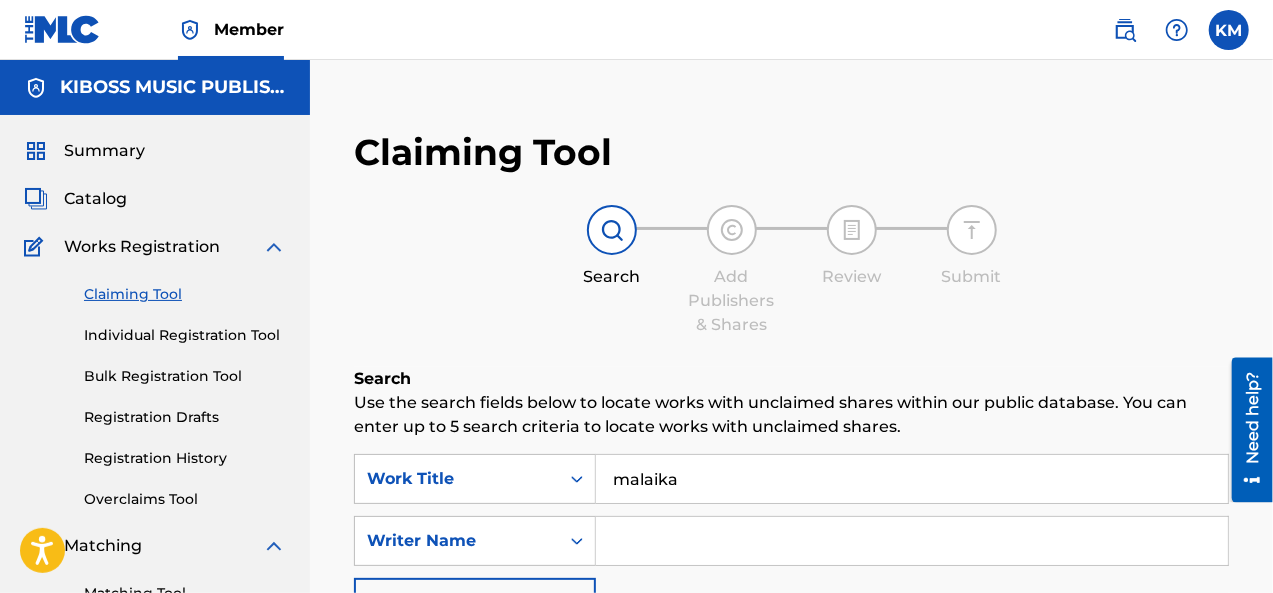type on "malaika" 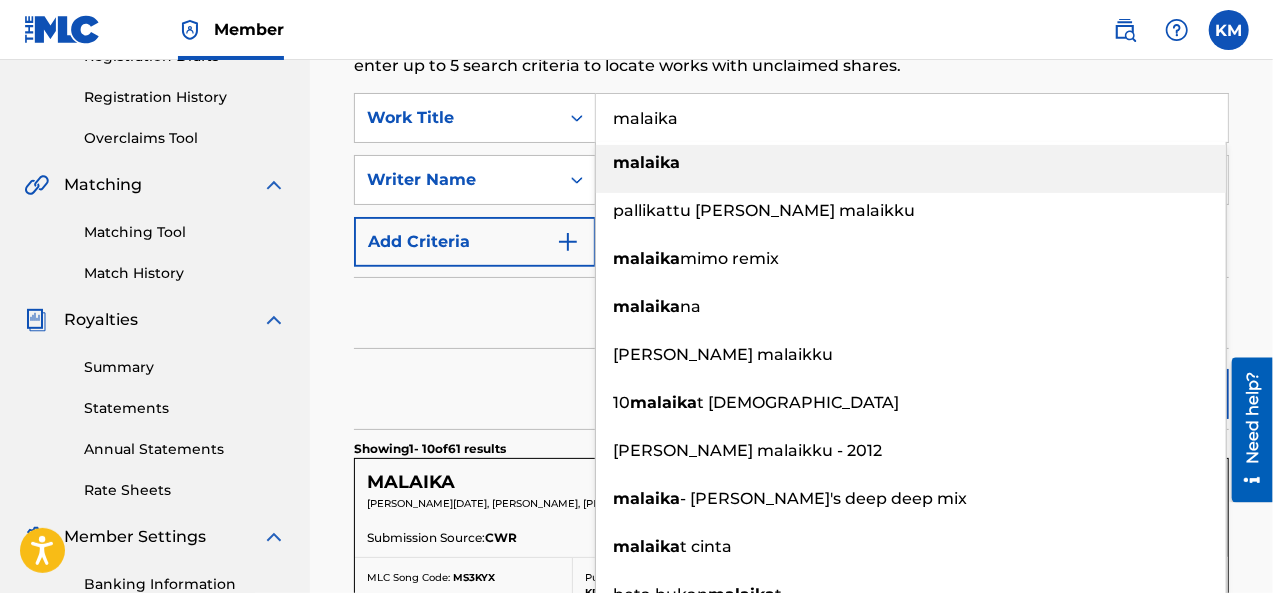 scroll, scrollTop: 373, scrollLeft: 0, axis: vertical 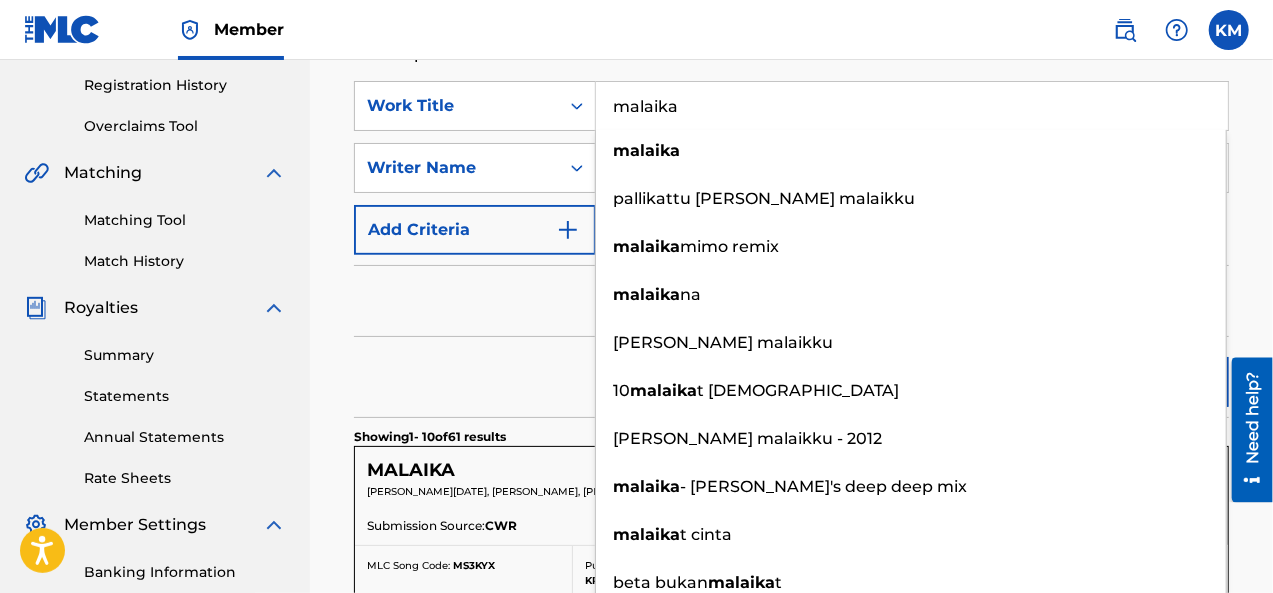 click on "Filters ( 0 )" at bounding box center [791, 301] 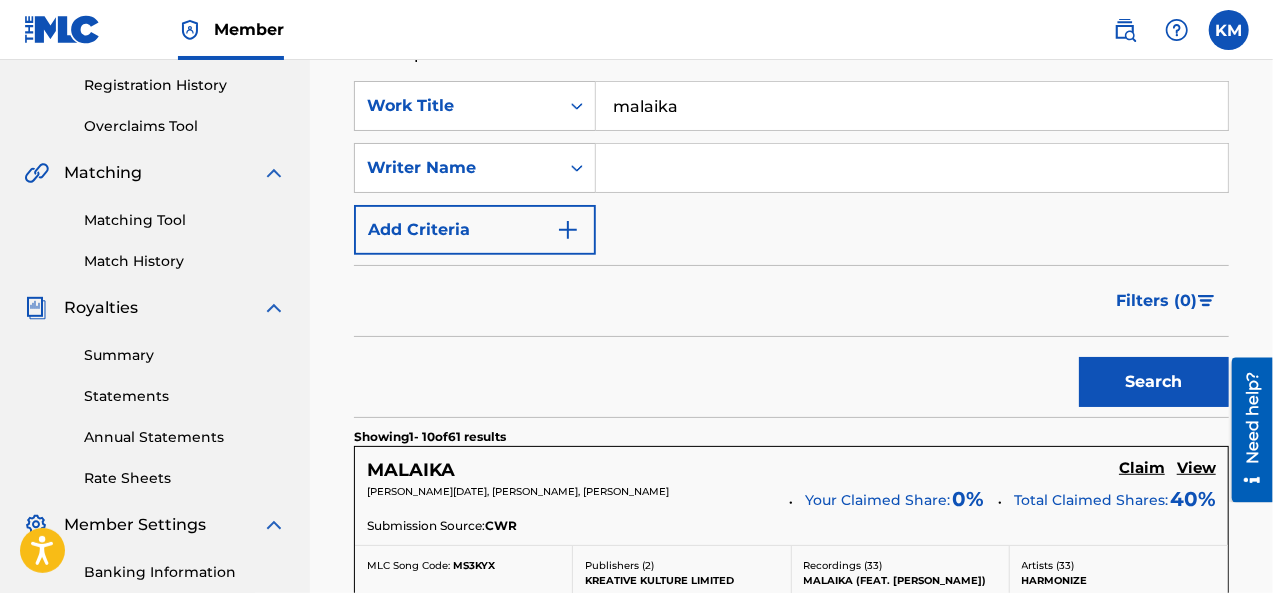 click at bounding box center (912, 168) 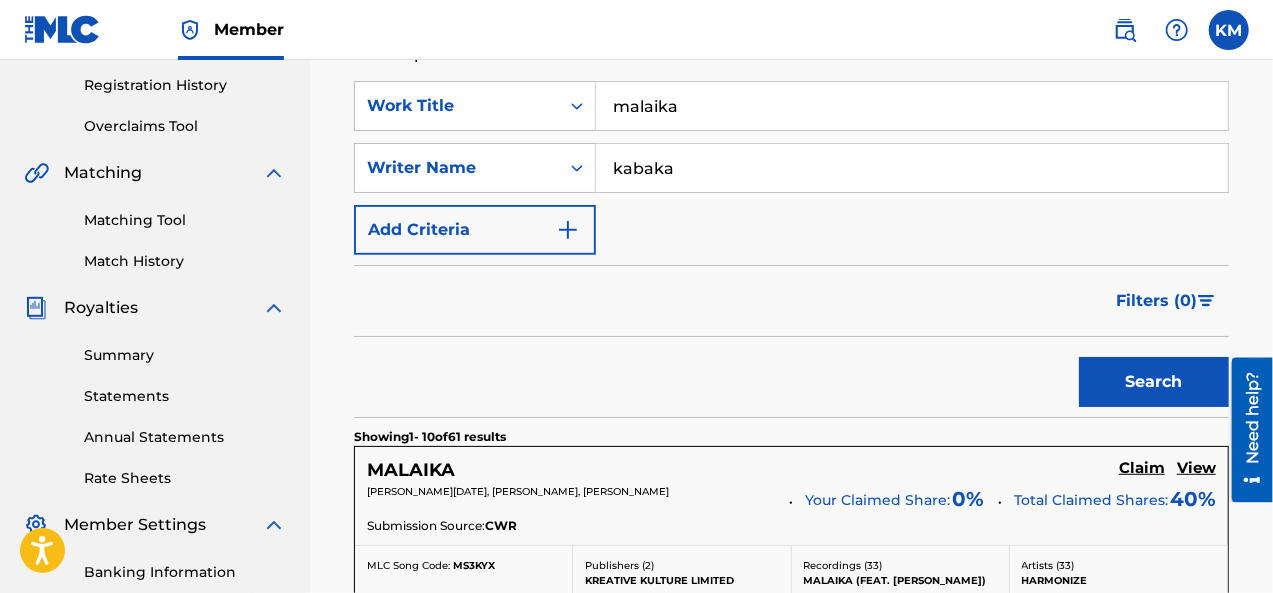 type on "kabaka" 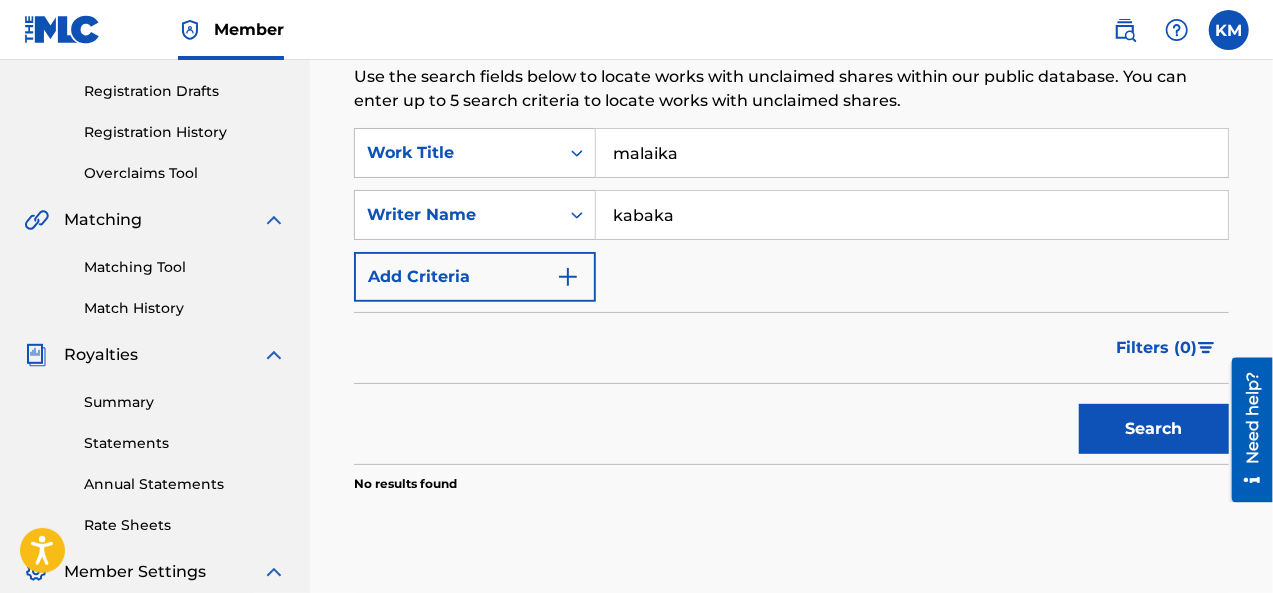scroll, scrollTop: 323, scrollLeft: 0, axis: vertical 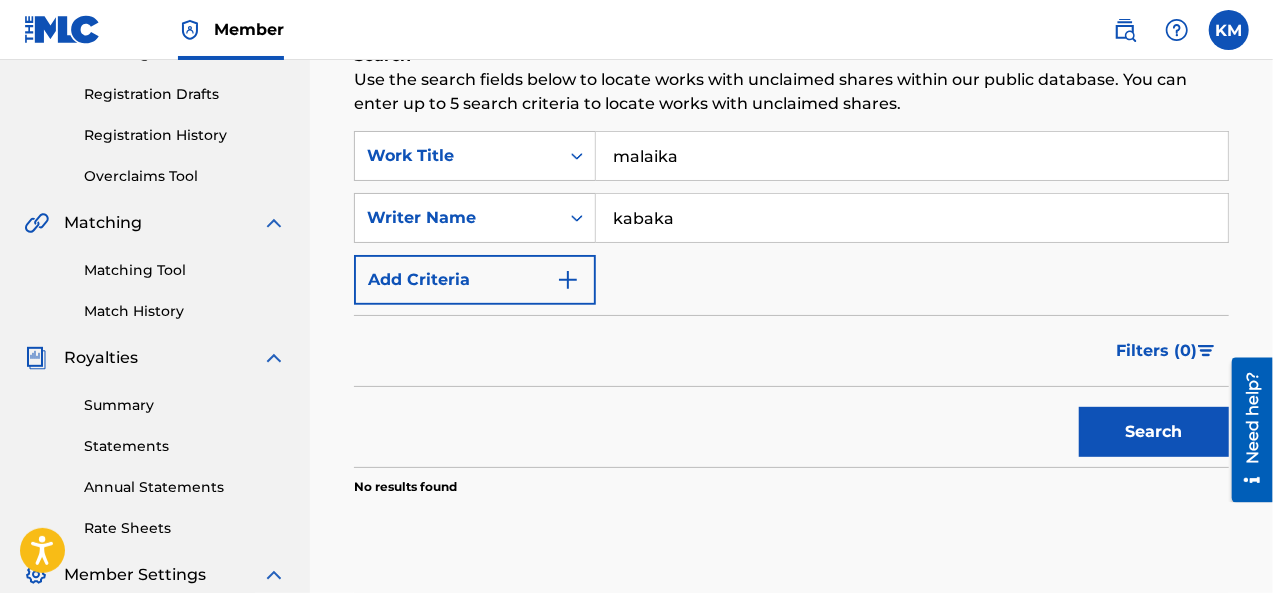click on "malaika" at bounding box center [912, 156] 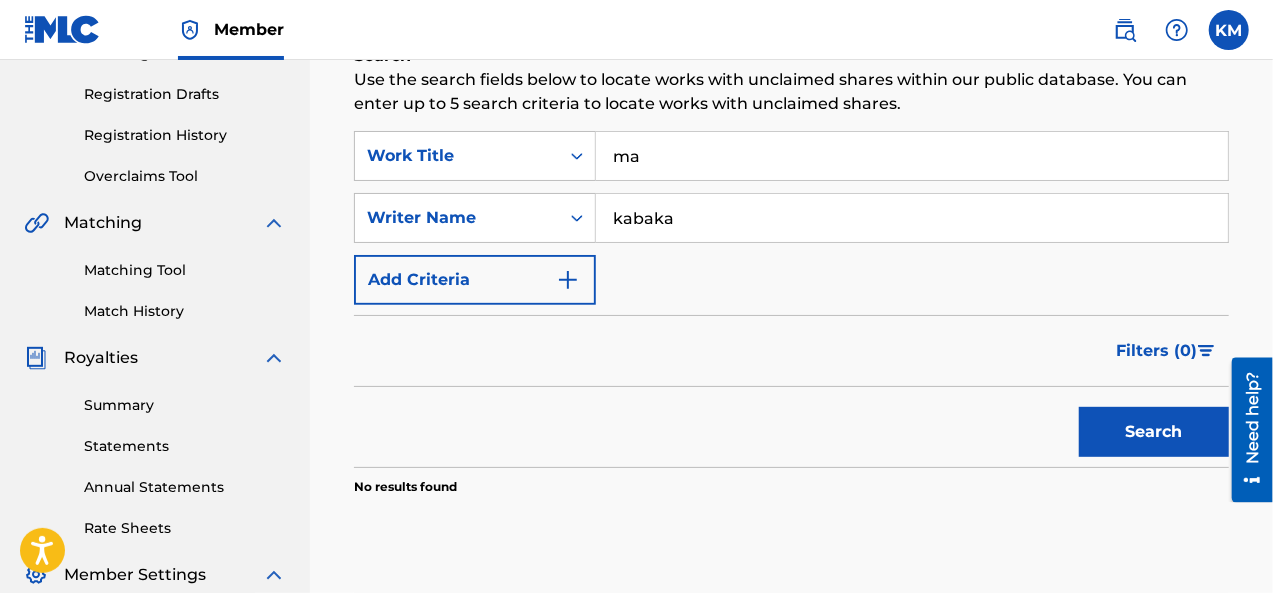 type on "m" 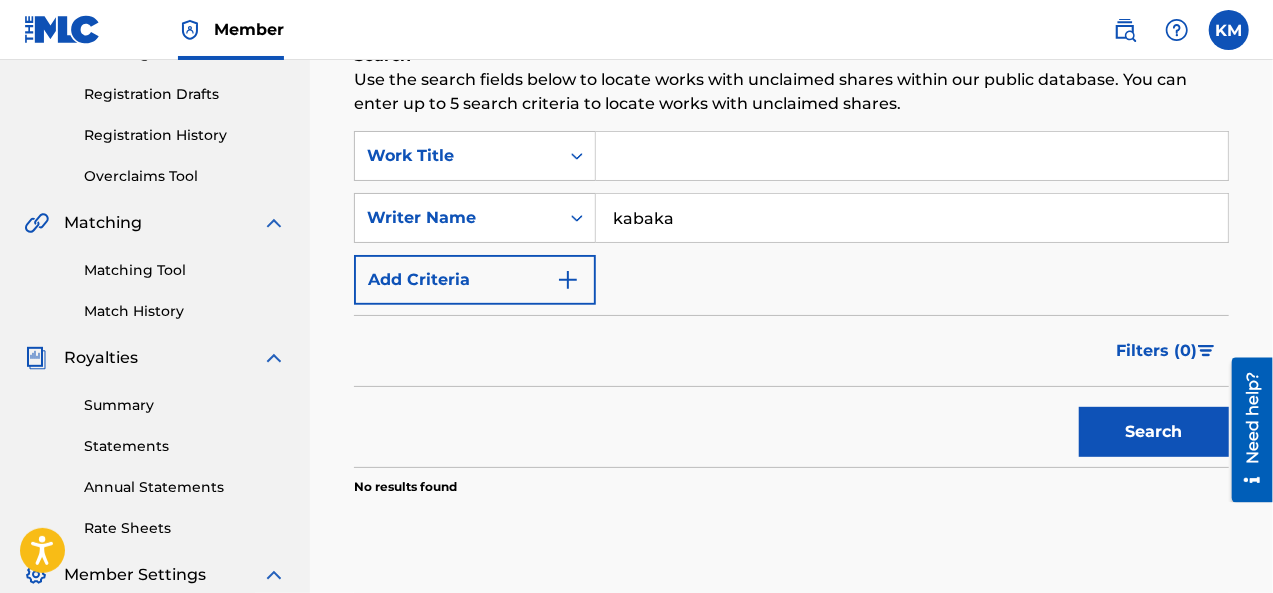 type 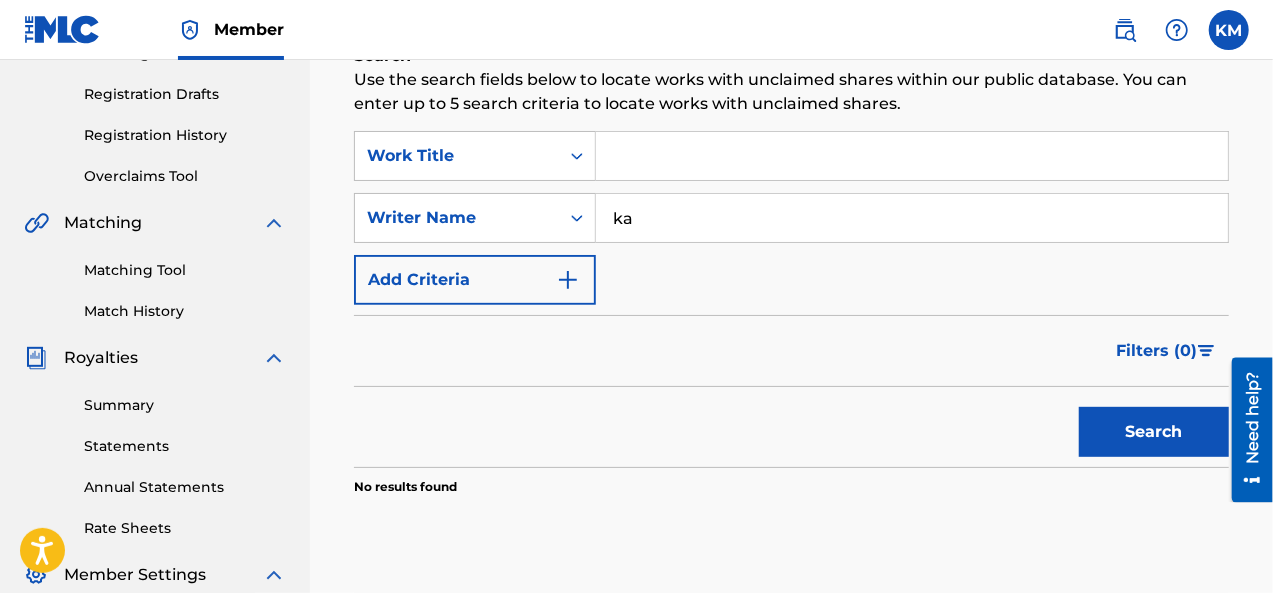 type on "k" 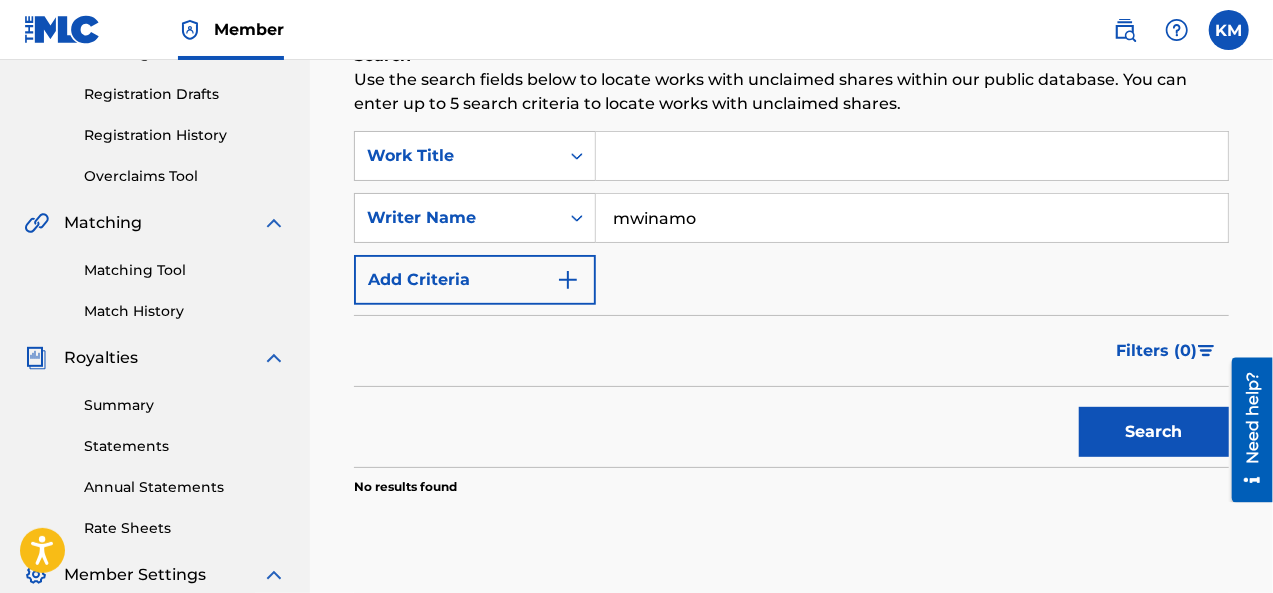 click on "Search" at bounding box center (1154, 432) 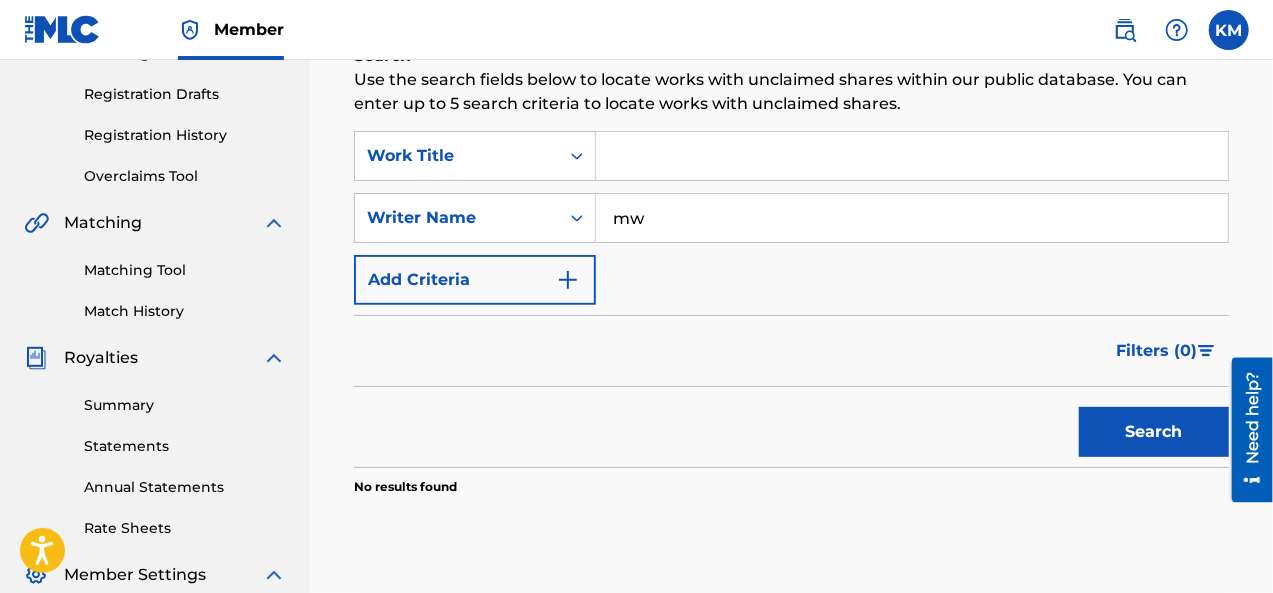 type on "m" 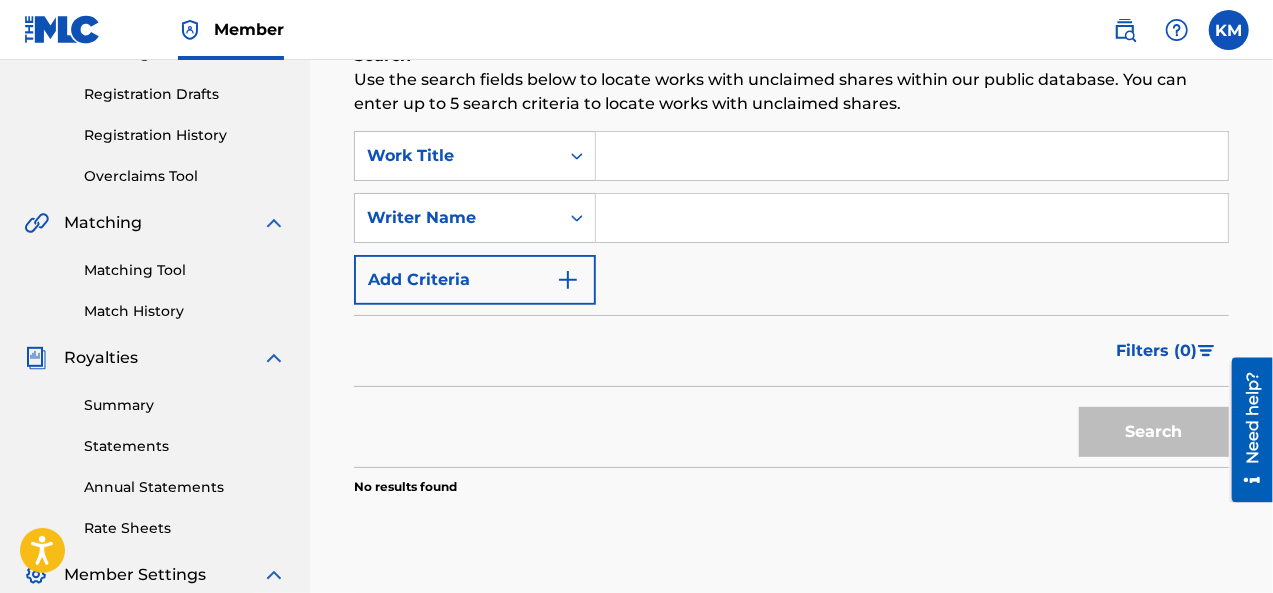 click at bounding box center [912, 156] 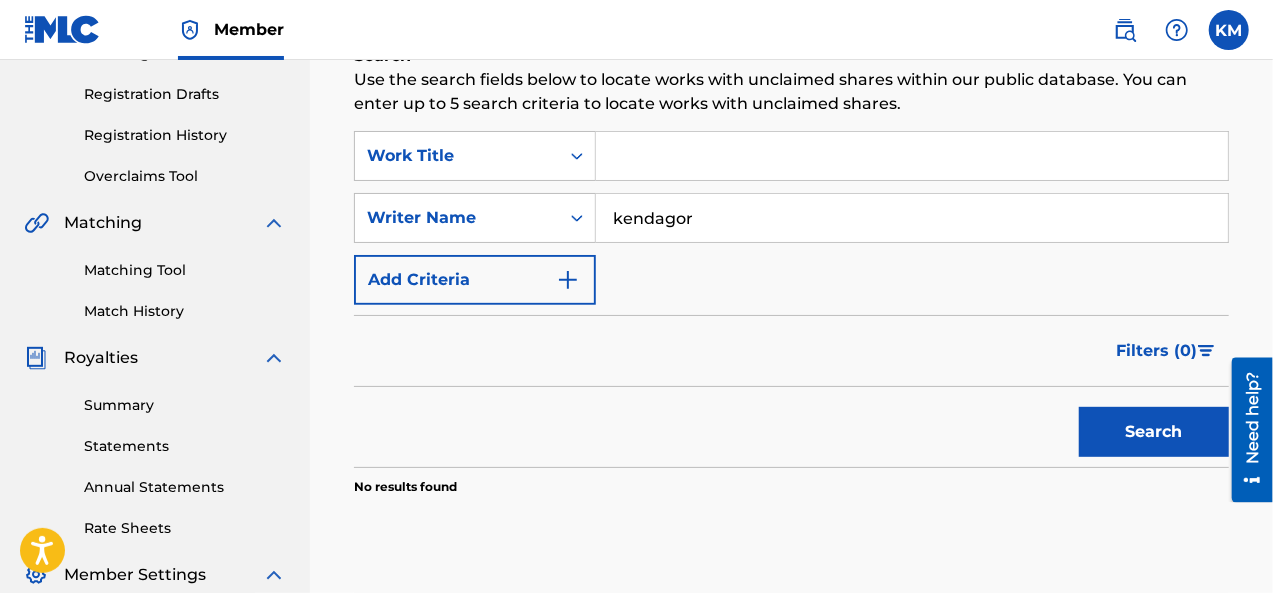 click on "Search" at bounding box center [1154, 432] 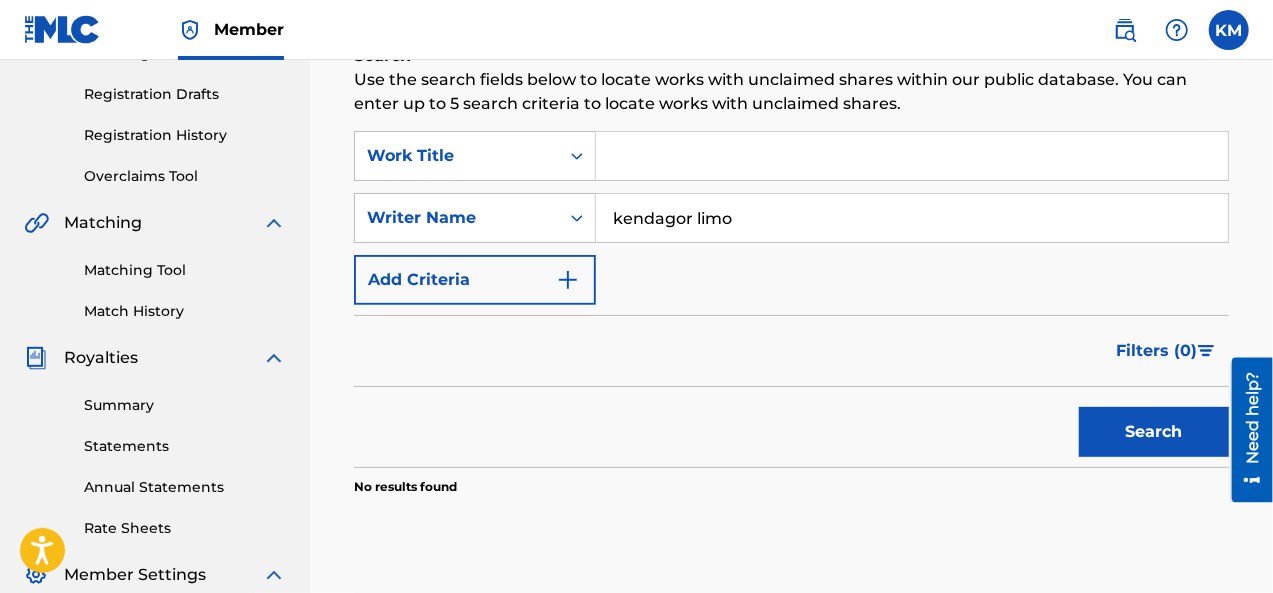 click on "Search" at bounding box center [1154, 432] 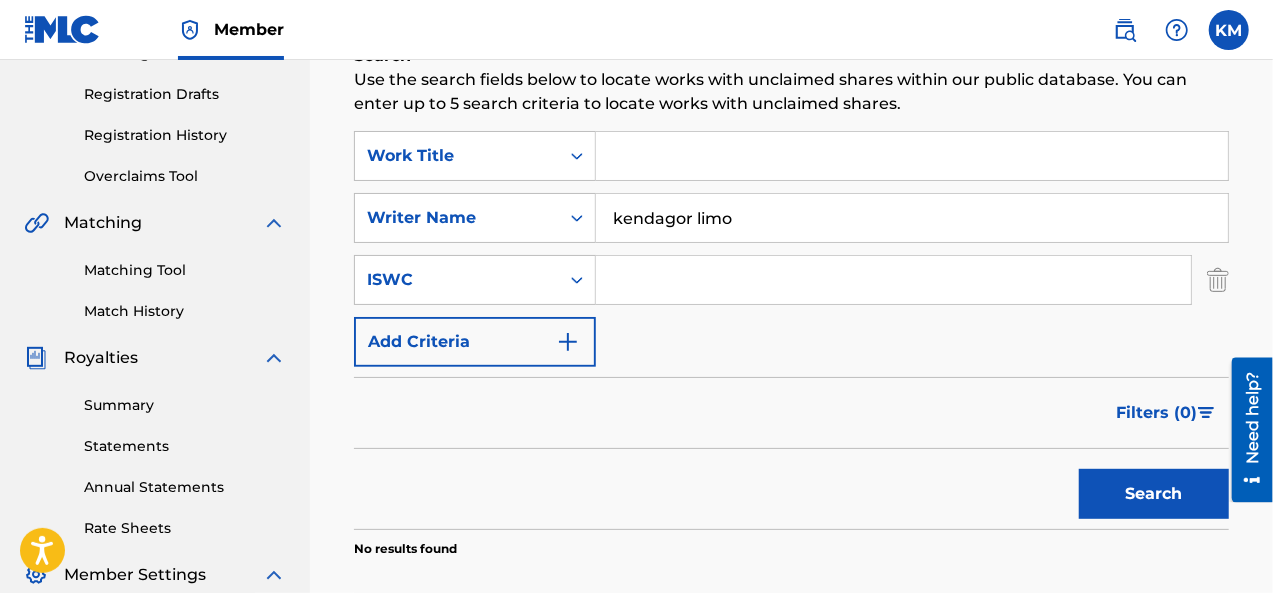 click on "kendagor limo" at bounding box center [912, 218] 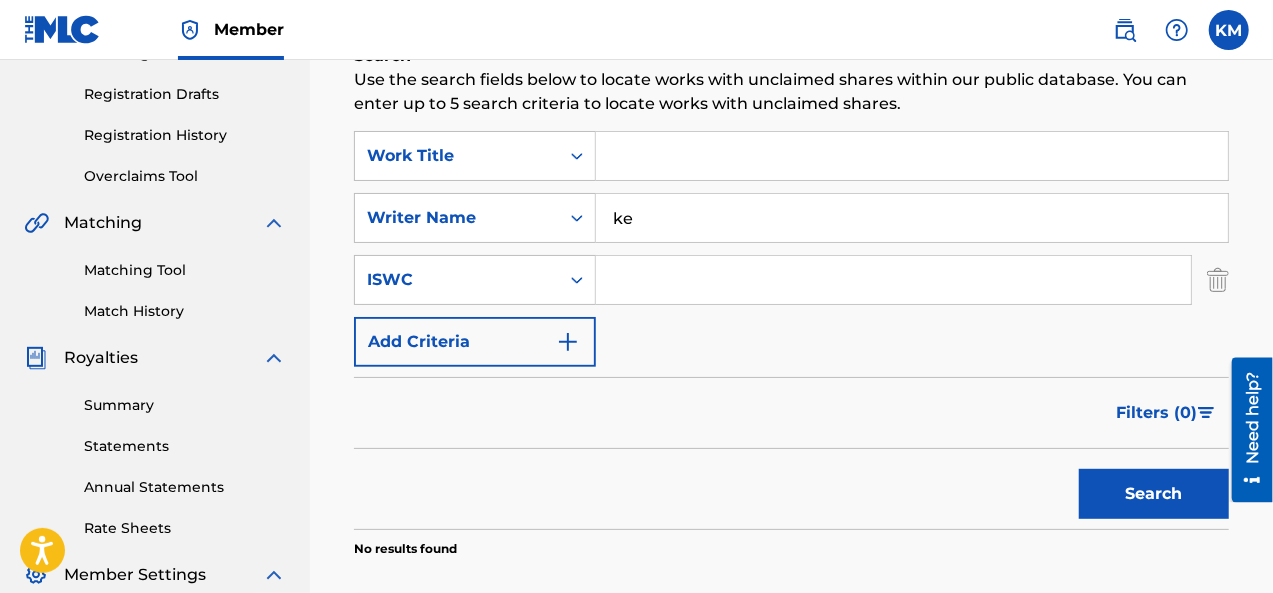 type on "k" 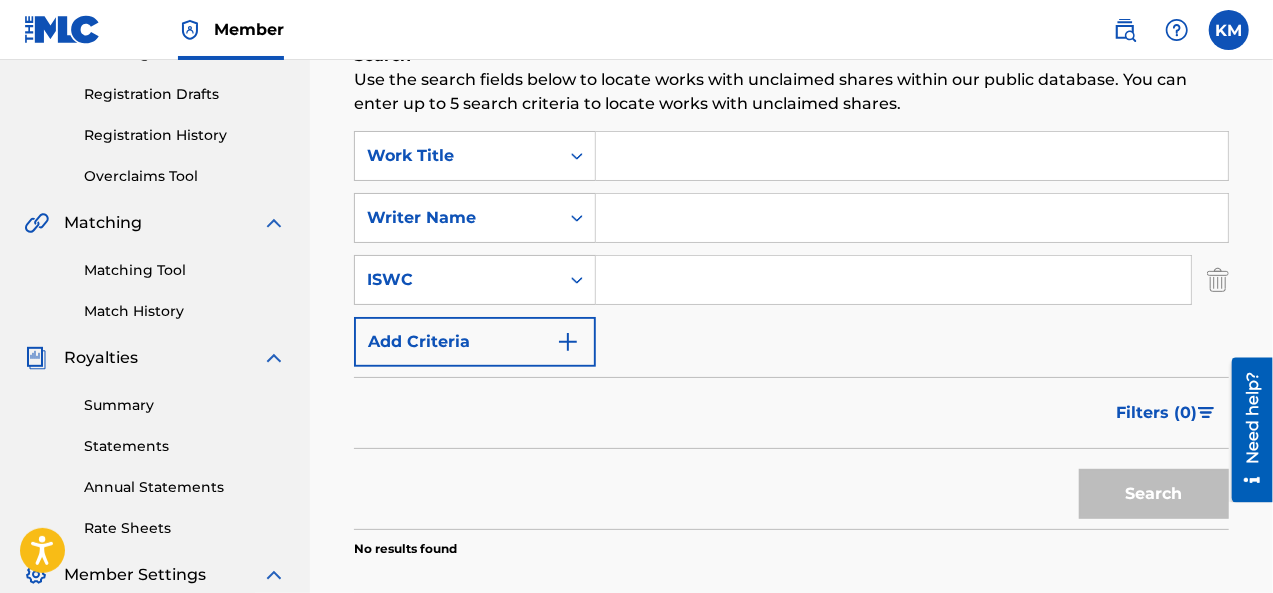 type 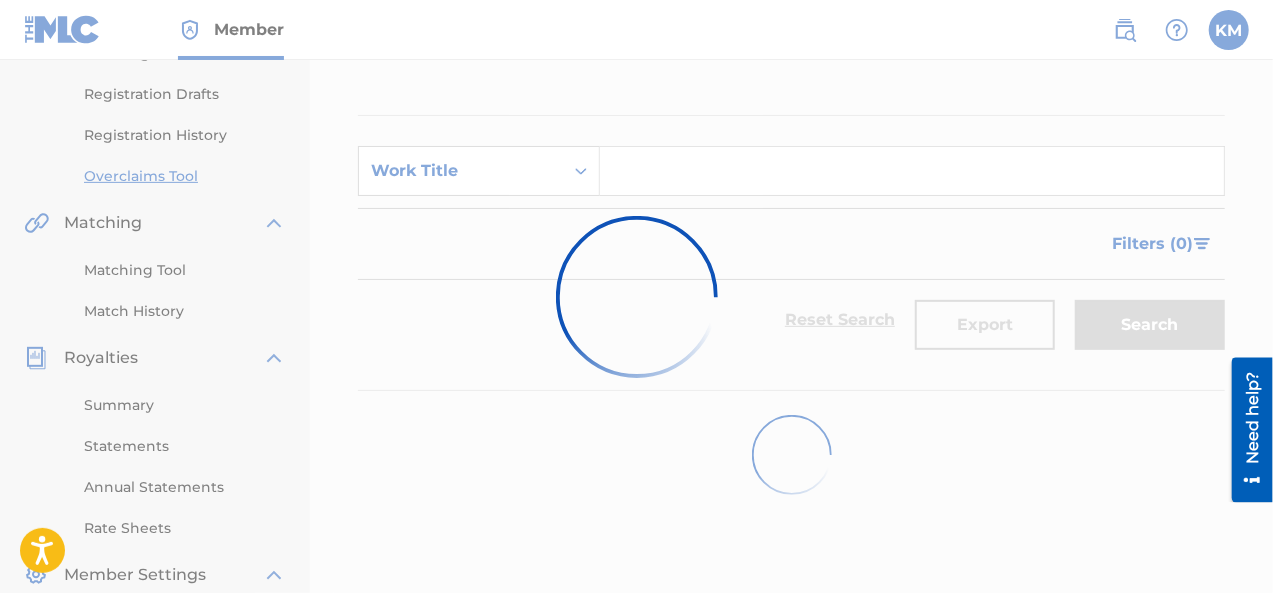 scroll, scrollTop: 0, scrollLeft: 0, axis: both 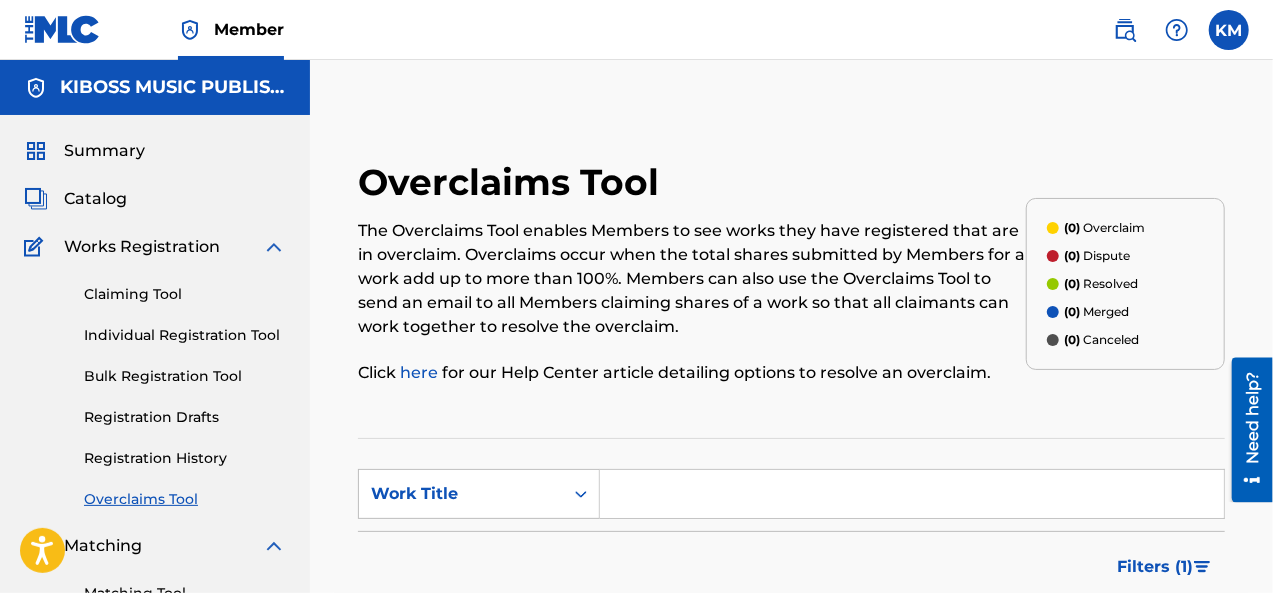 click on "Summary" at bounding box center [104, 151] 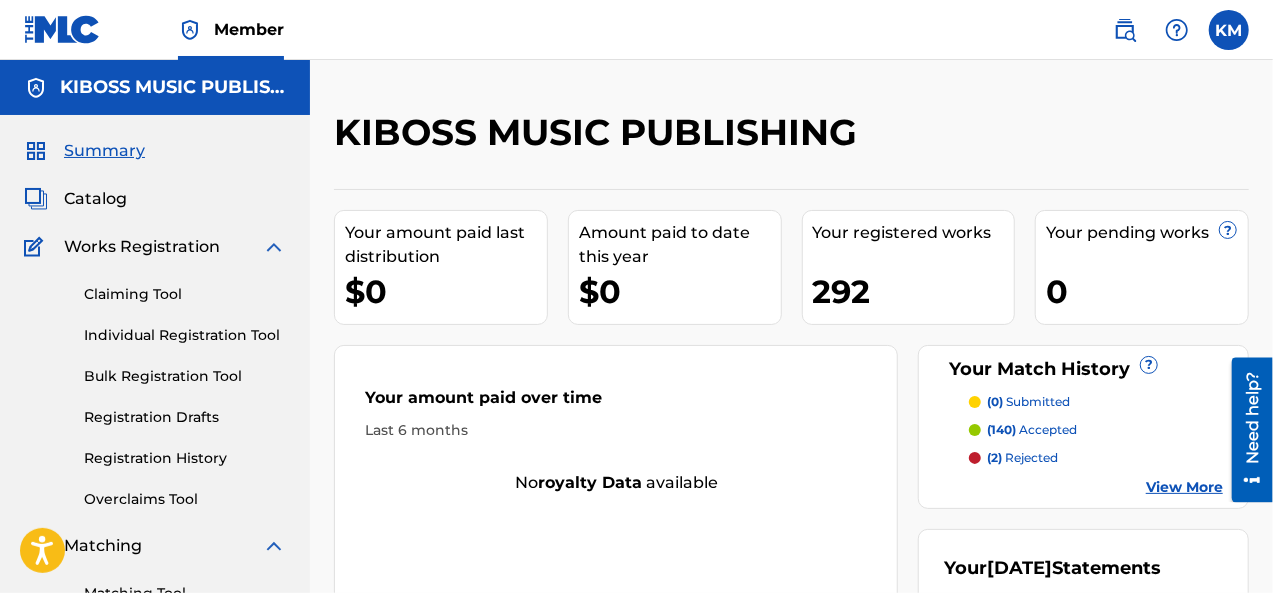click on "Catalog" at bounding box center (95, 199) 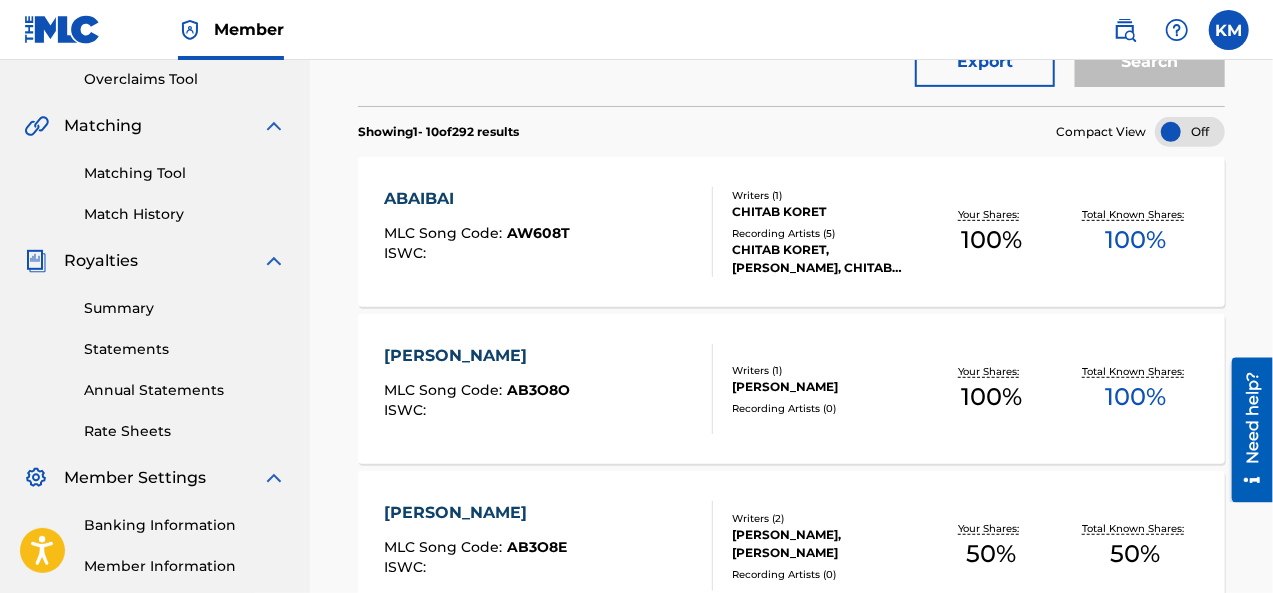 scroll, scrollTop: 410, scrollLeft: 0, axis: vertical 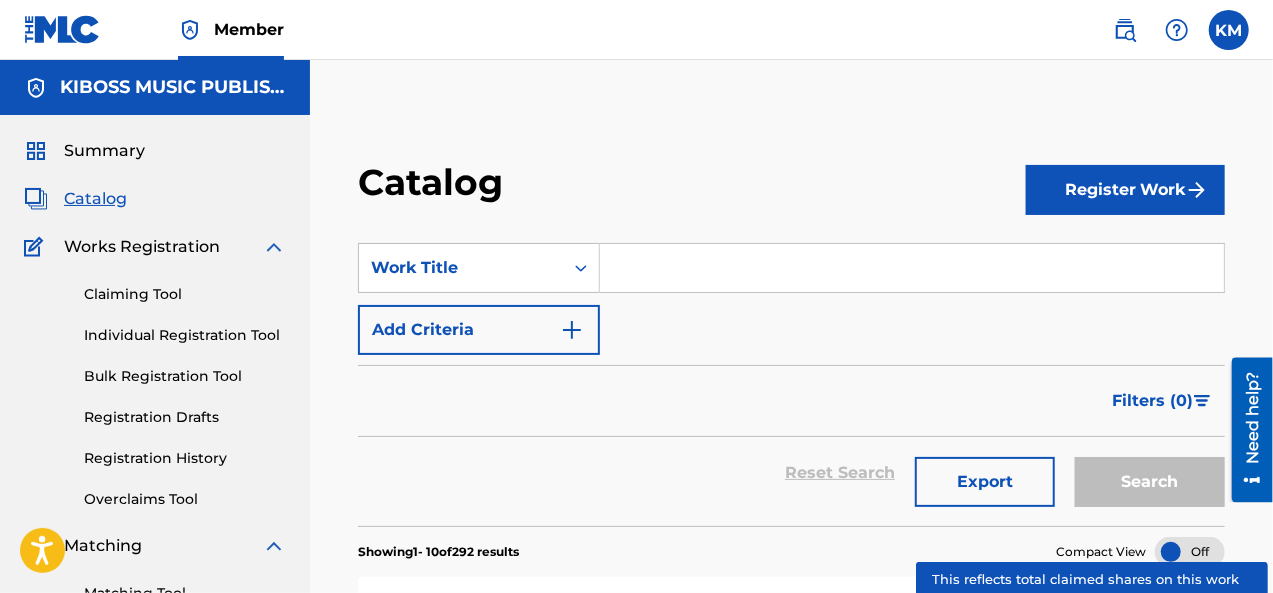 click on "Claiming Tool" at bounding box center (185, 294) 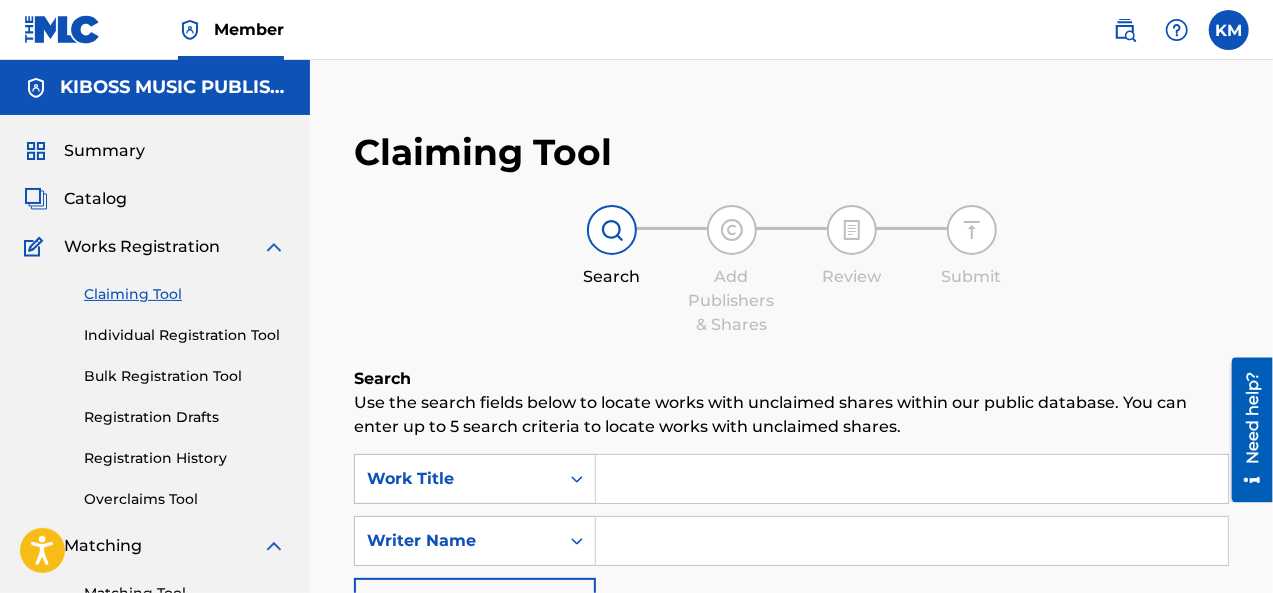 click at bounding box center (912, 479) 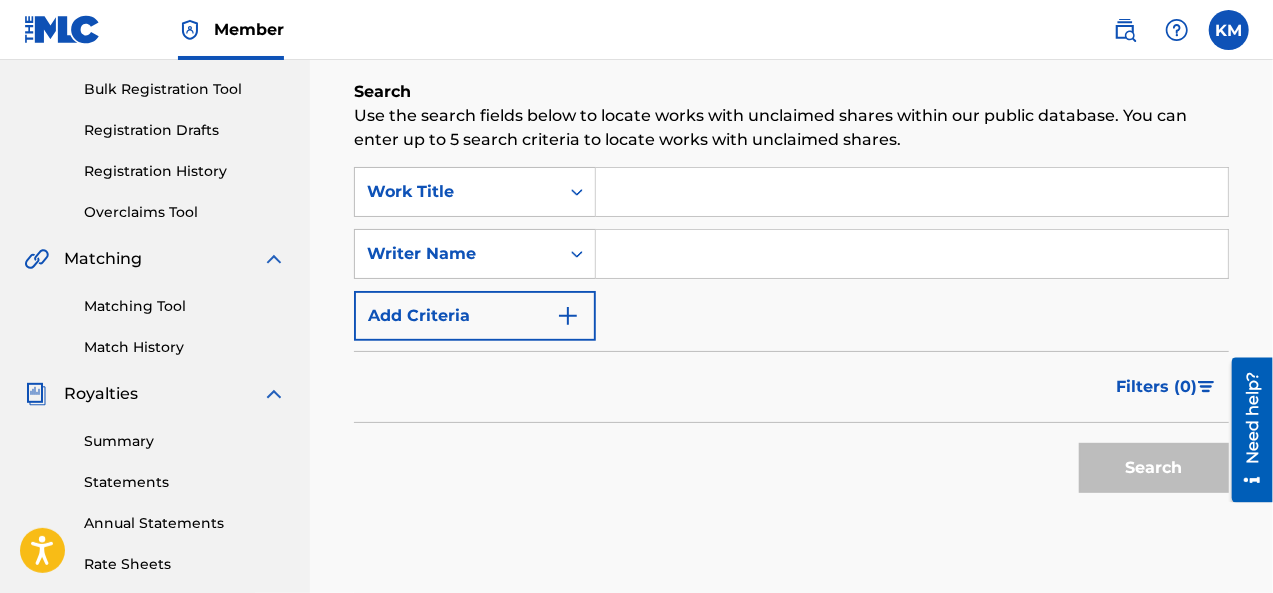 scroll, scrollTop: 292, scrollLeft: 0, axis: vertical 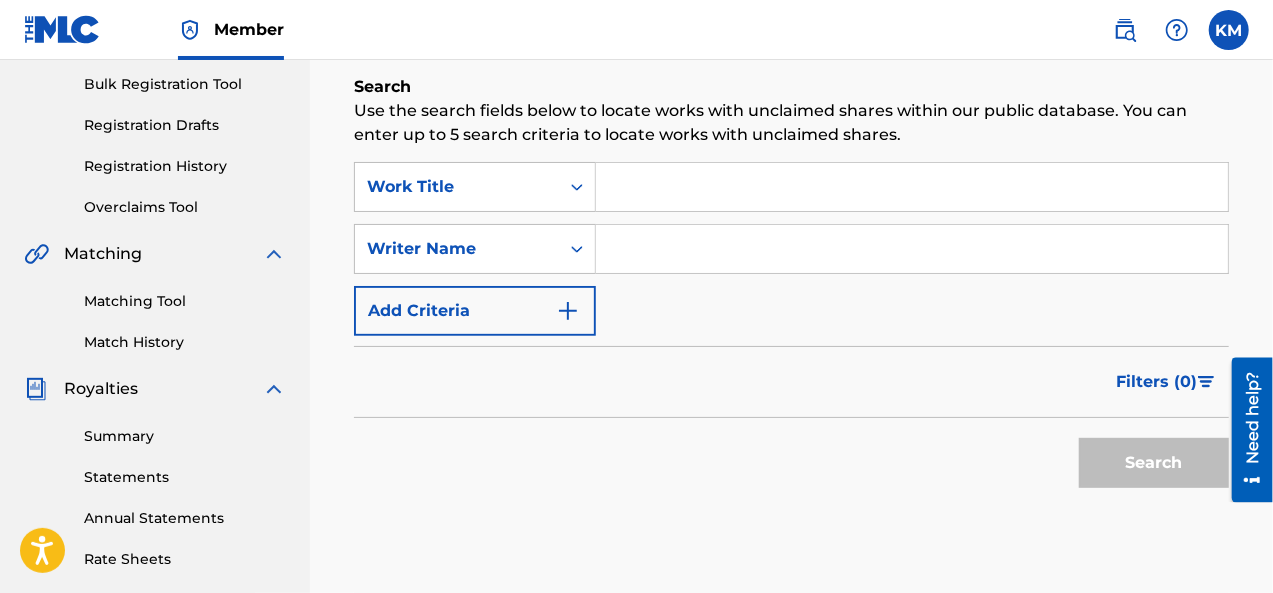 click at bounding box center [912, 249] 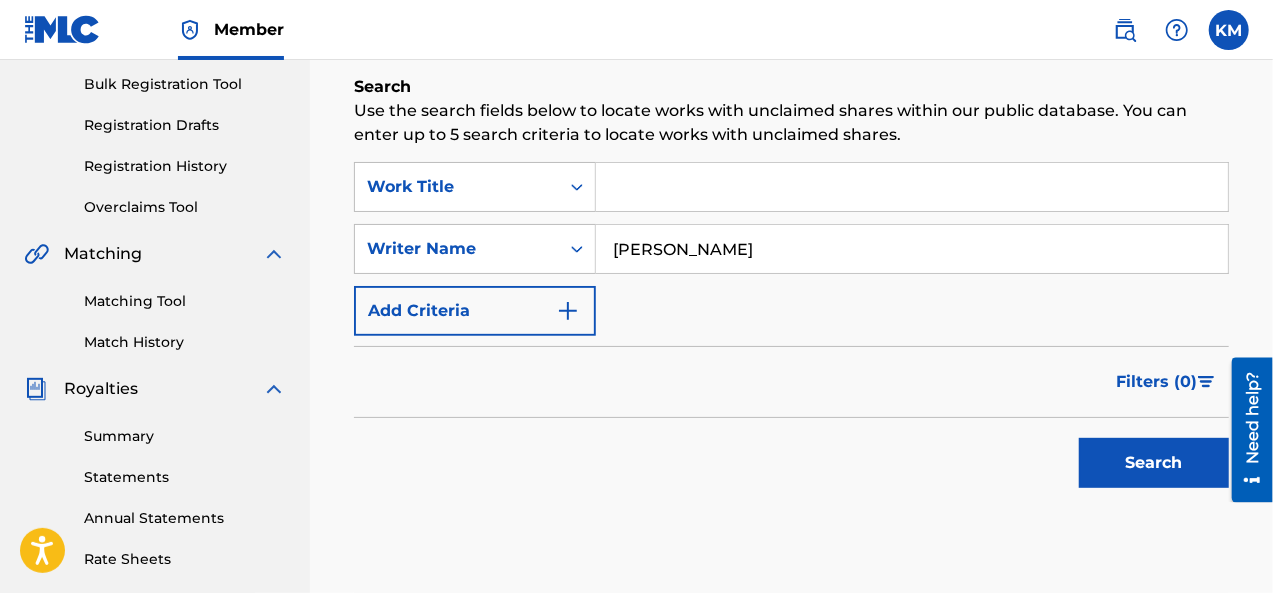 click on "Search" at bounding box center (1154, 463) 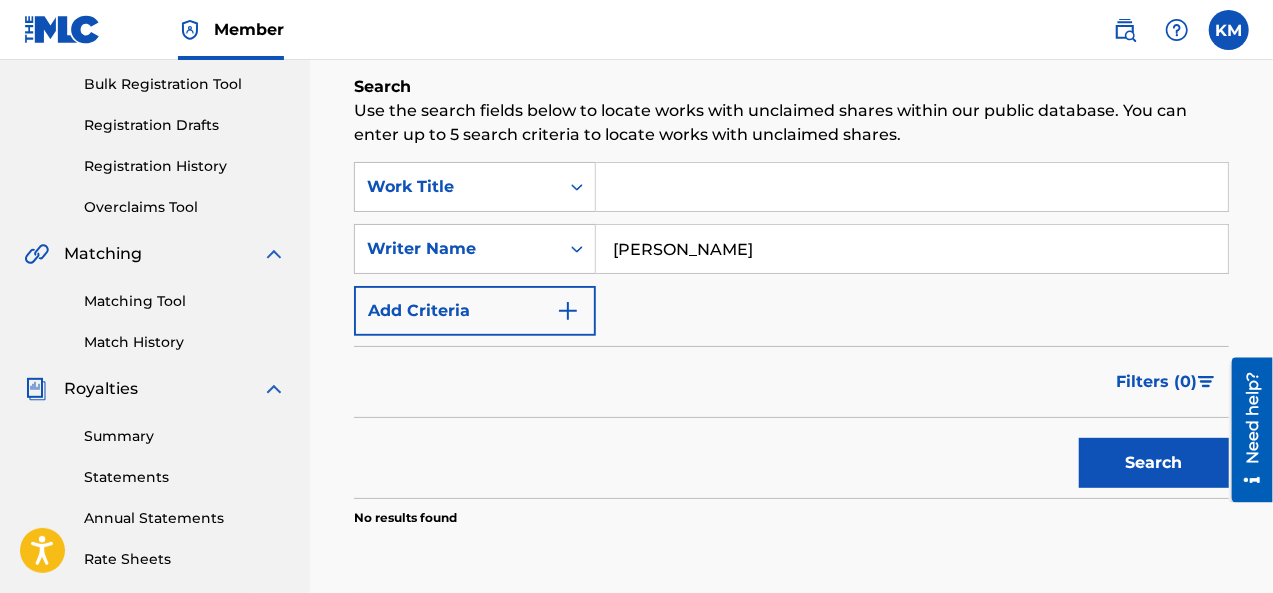 click on "LILIAN ROTICH" at bounding box center [912, 249] 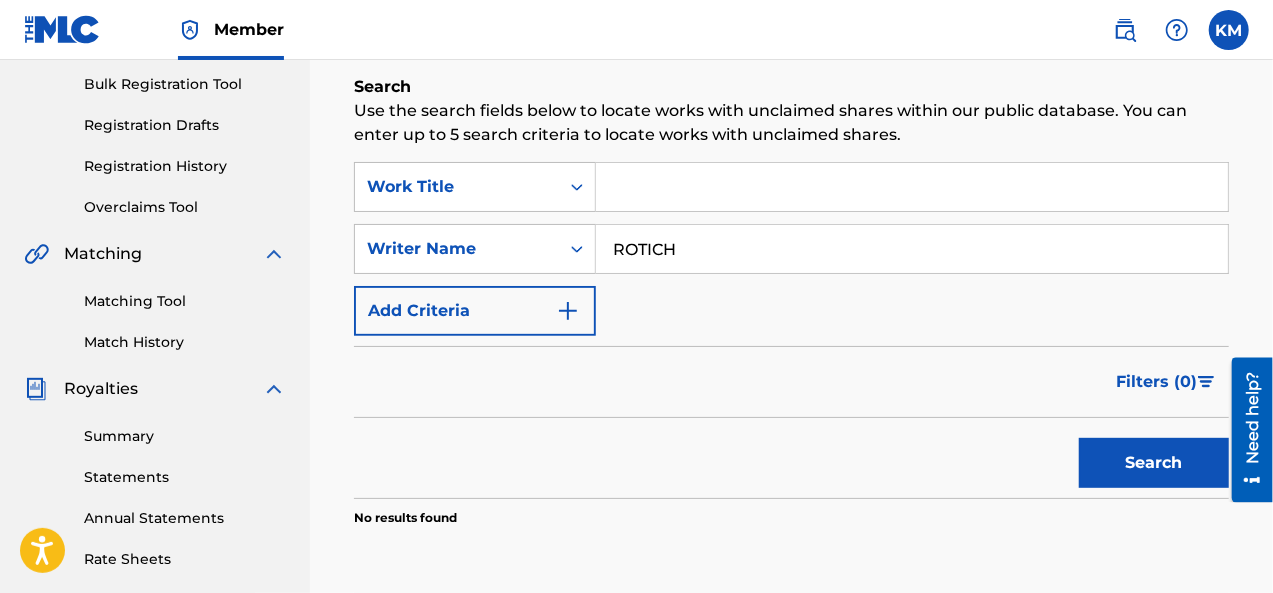type on "ROTICH" 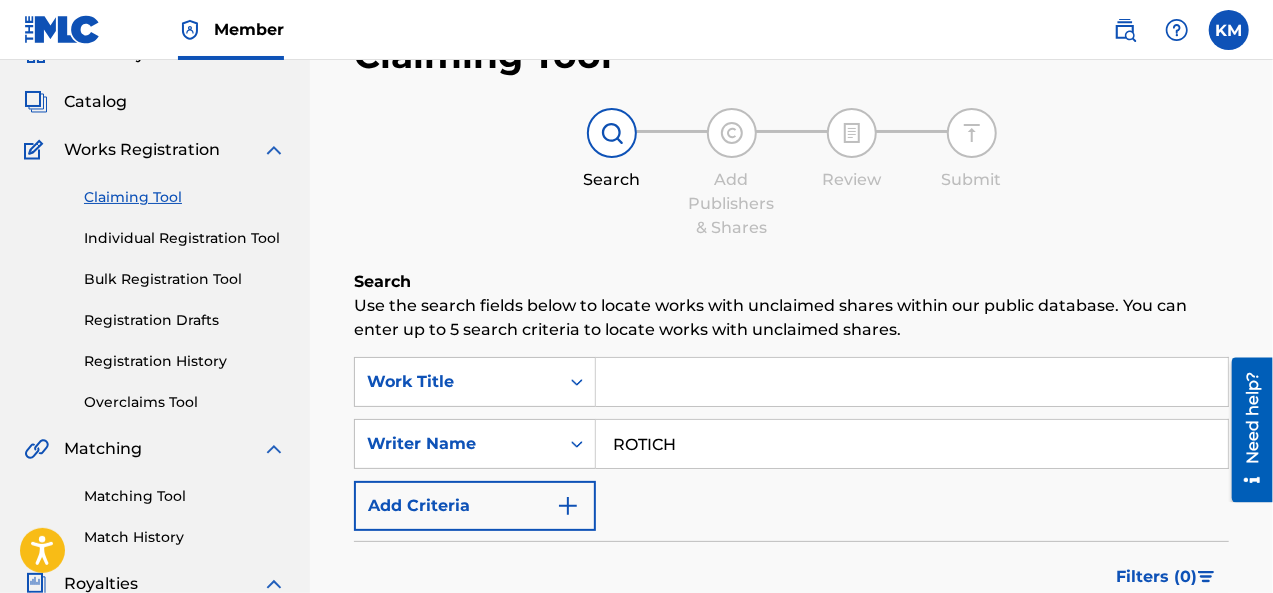 scroll, scrollTop: 94, scrollLeft: 0, axis: vertical 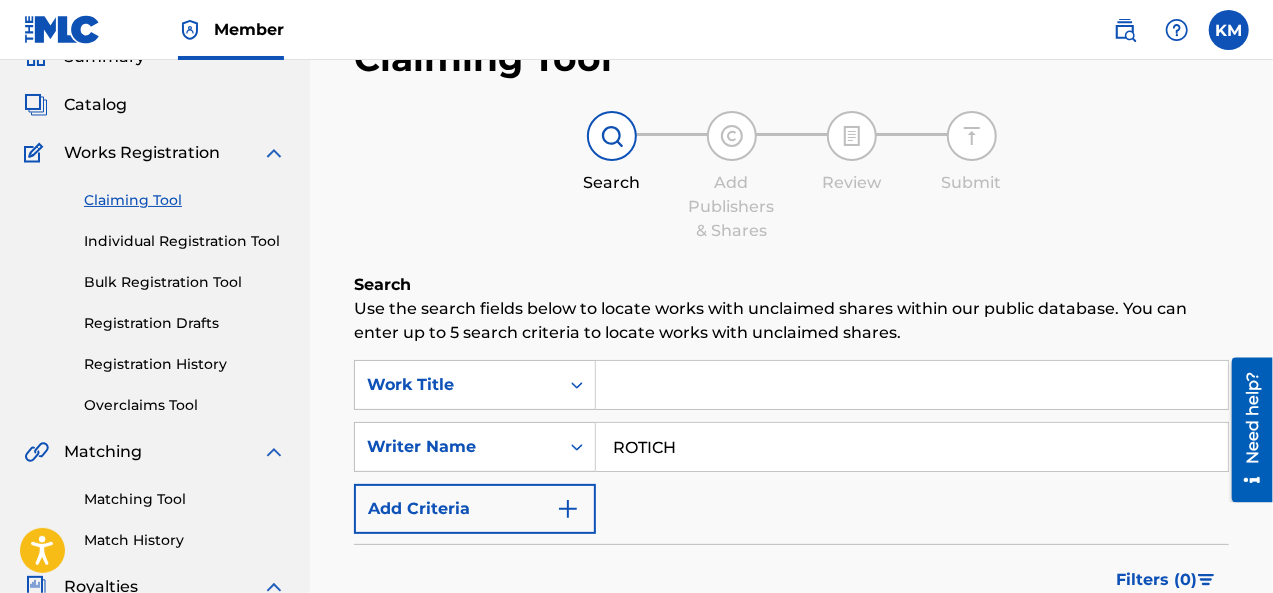 click on "Claiming Tool" at bounding box center [185, 200] 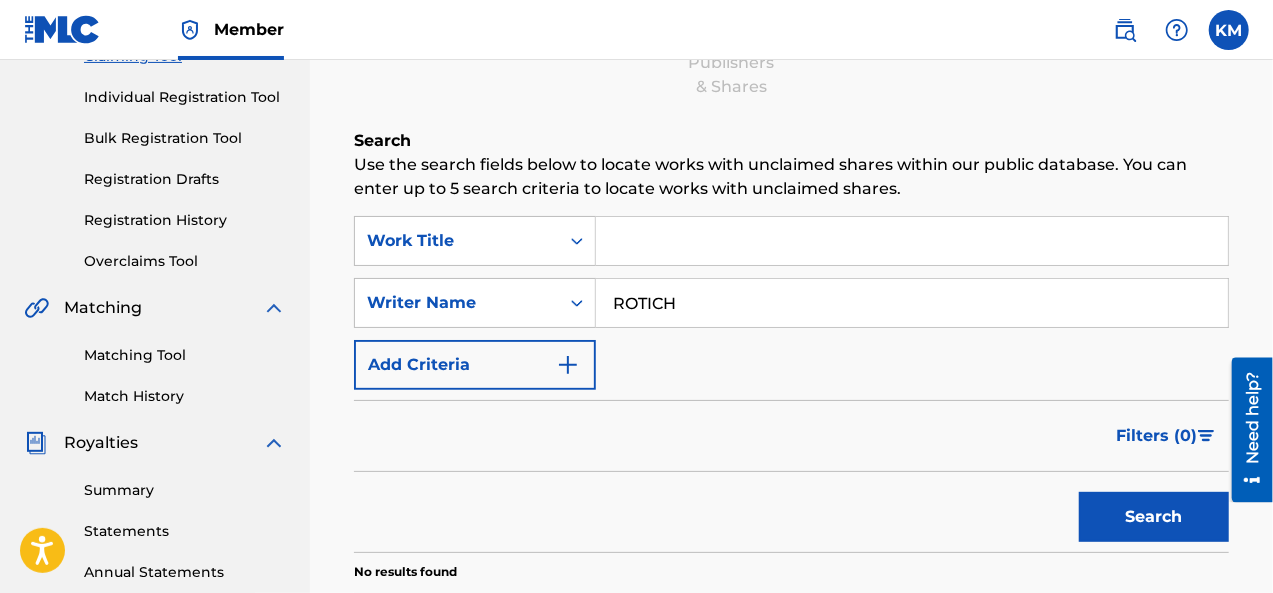scroll, scrollTop: 248, scrollLeft: 0, axis: vertical 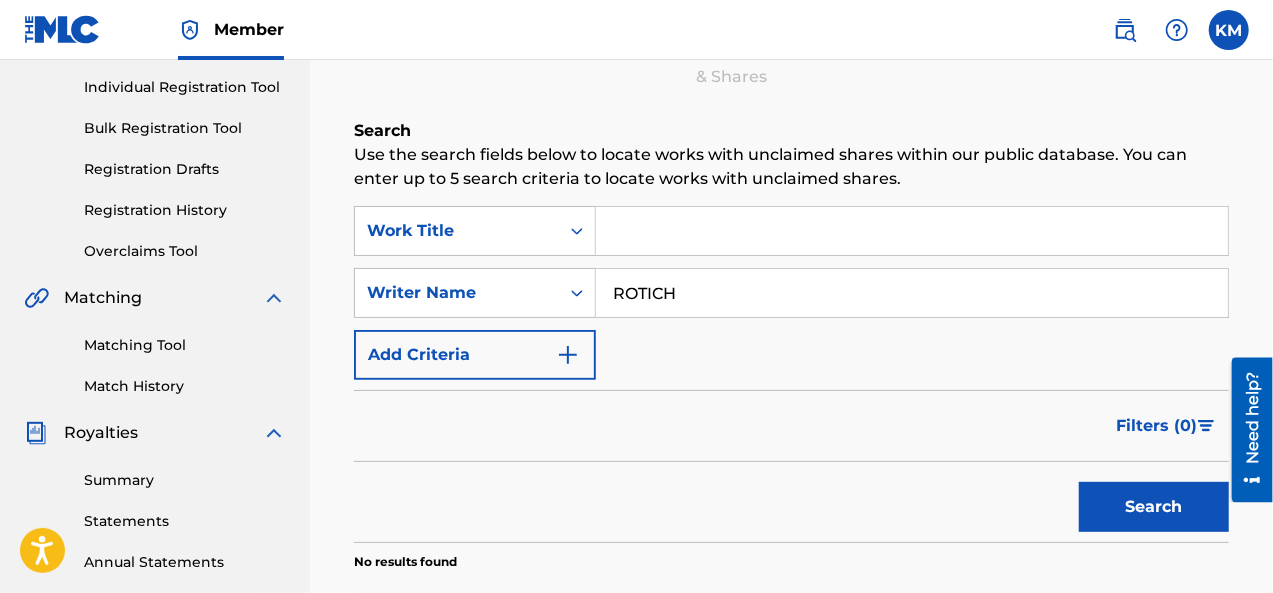 click on "Search" at bounding box center (1154, 507) 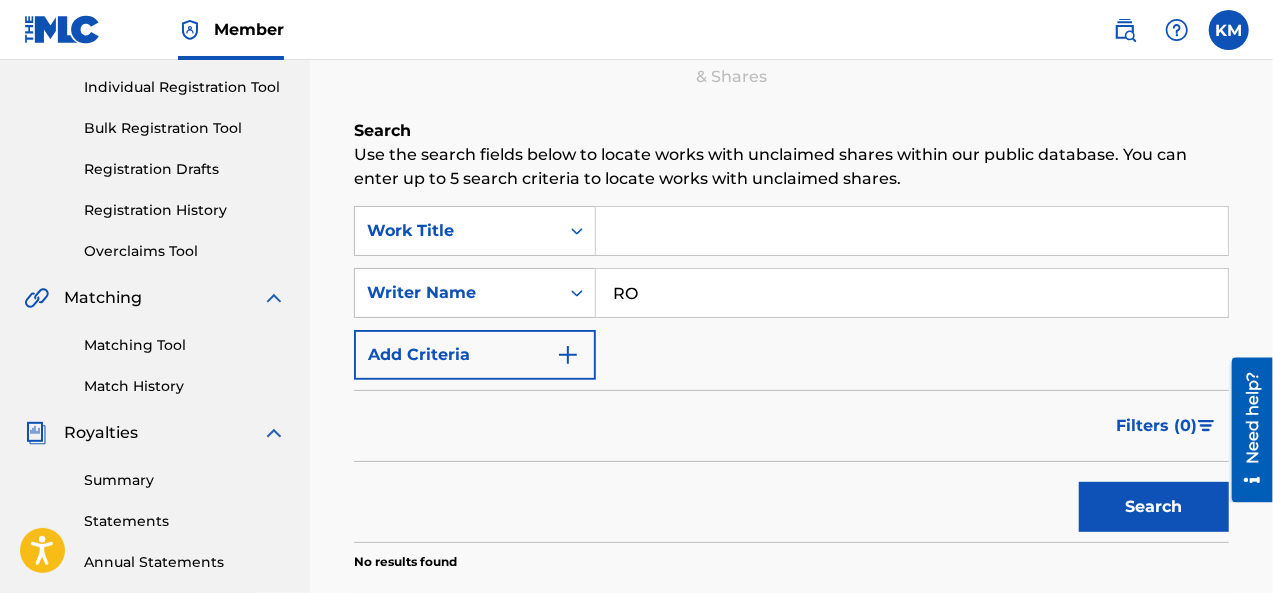 type on "R" 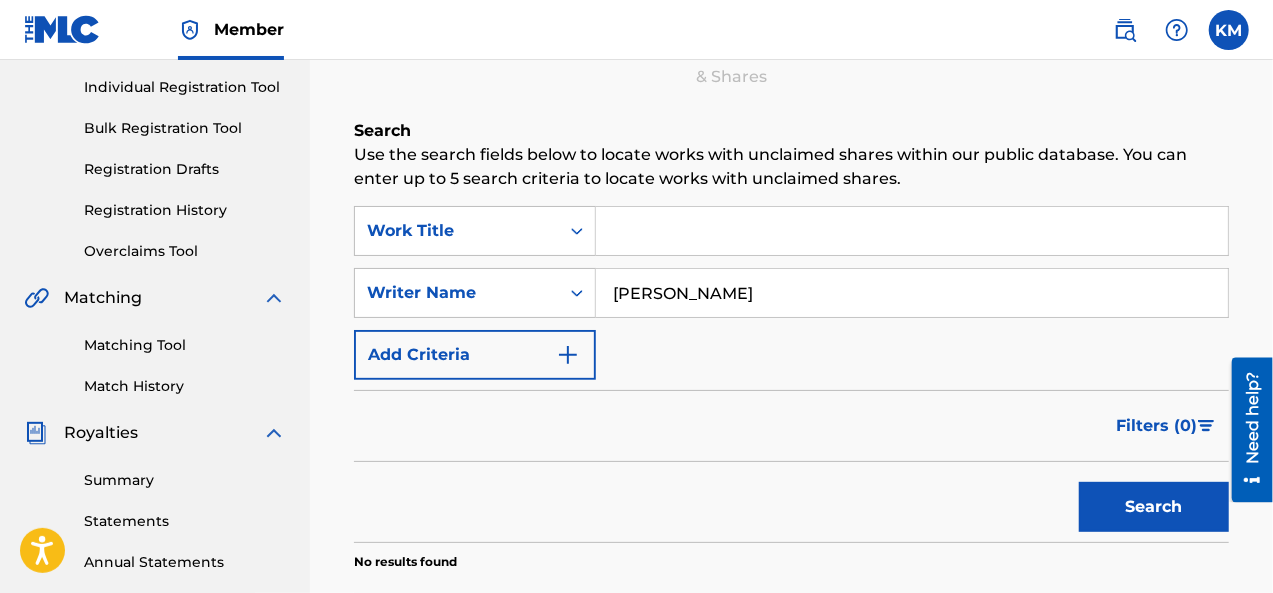 click on "Search" at bounding box center [1154, 507] 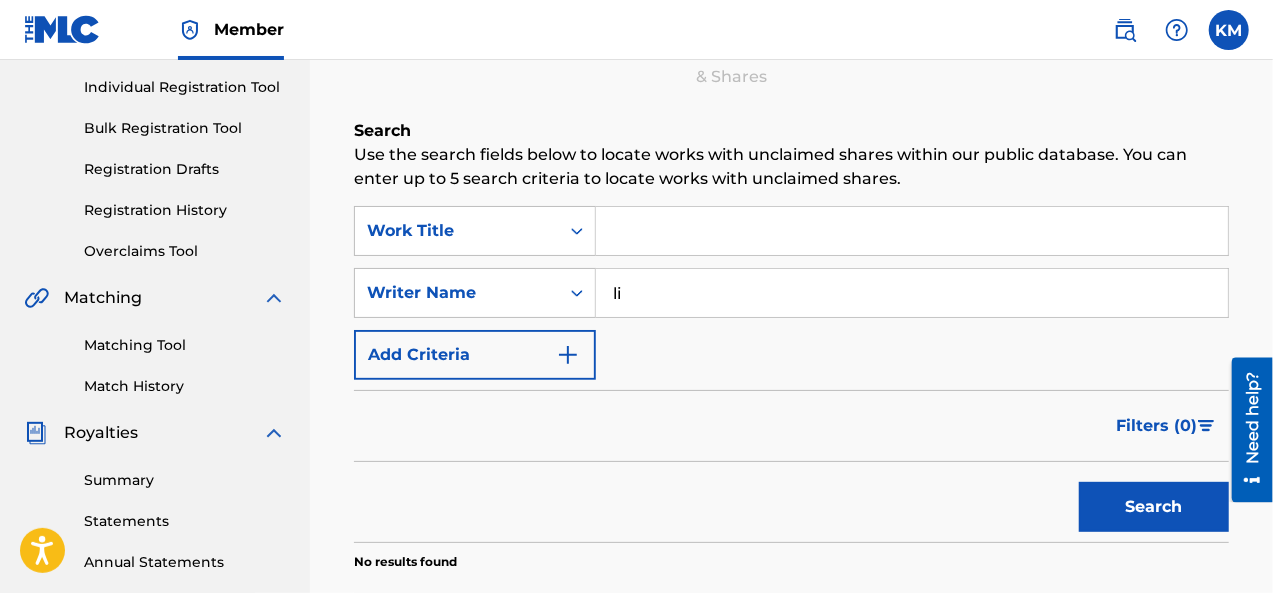type on "l" 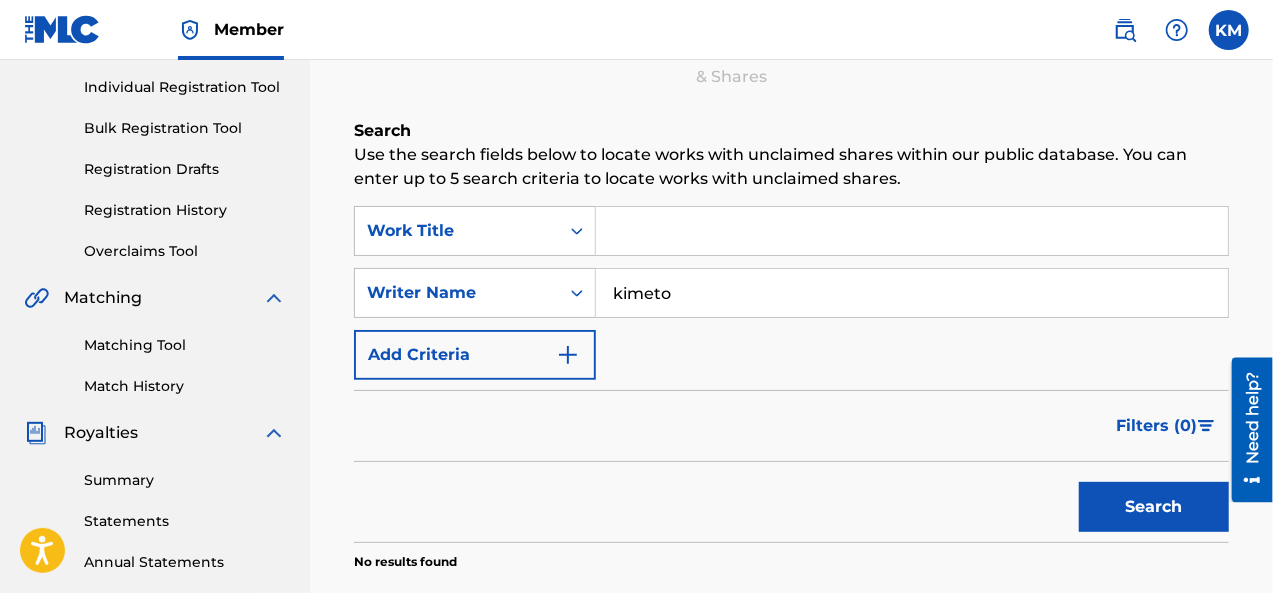 click on "Search" at bounding box center [1154, 507] 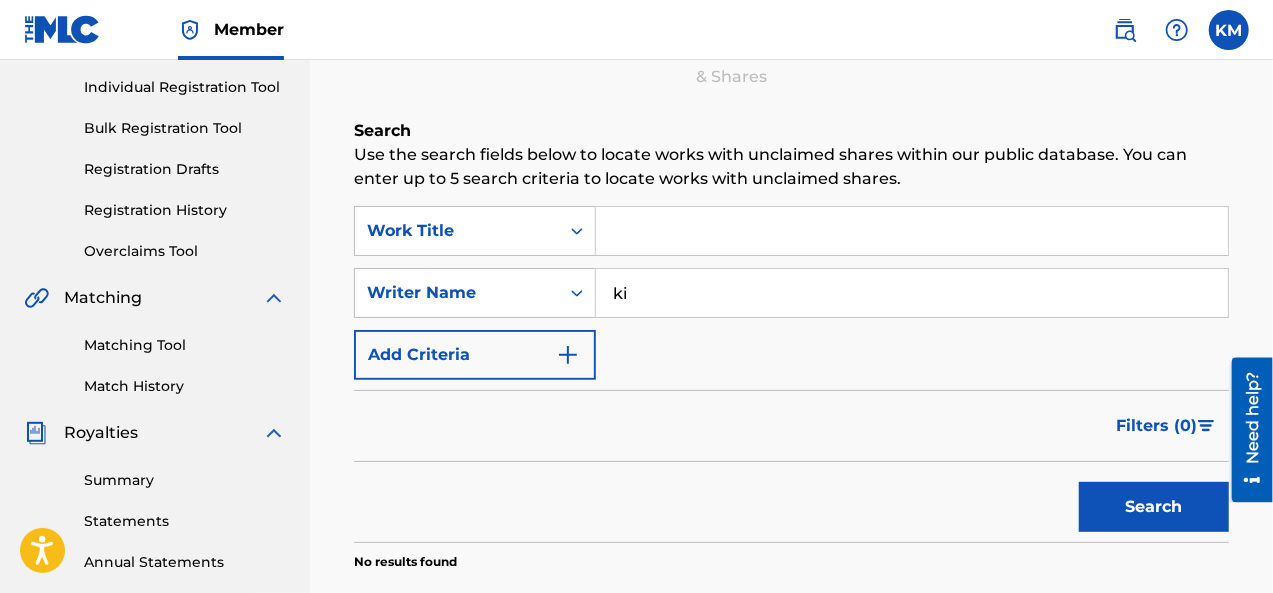 type on "k" 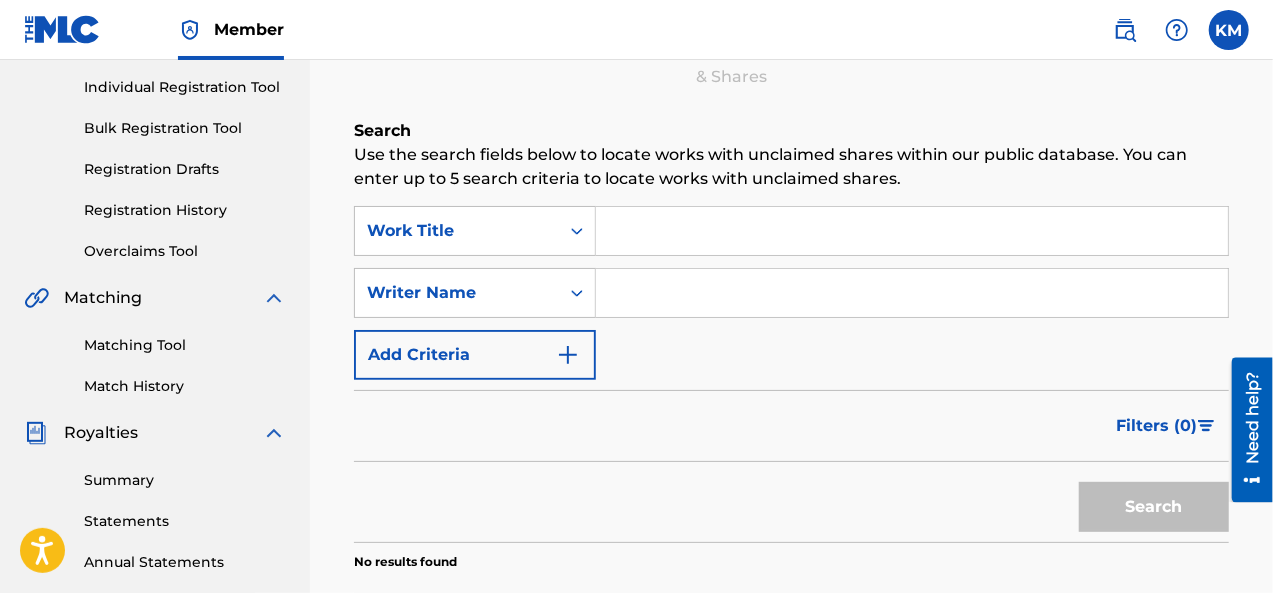 type 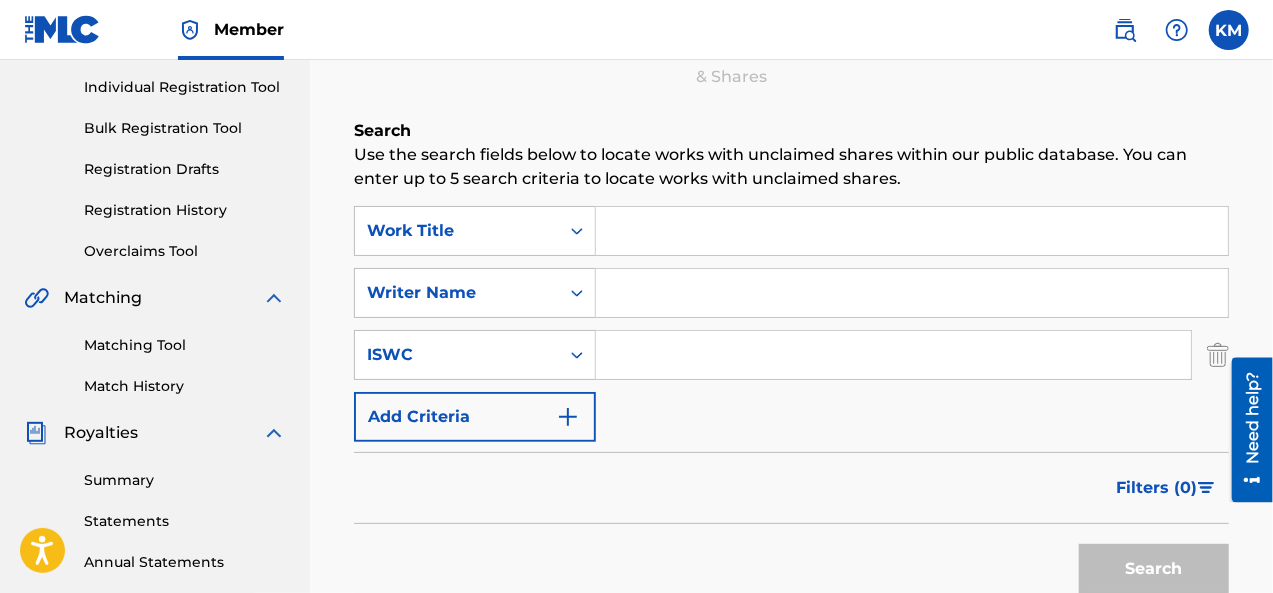 click at bounding box center [568, 417] 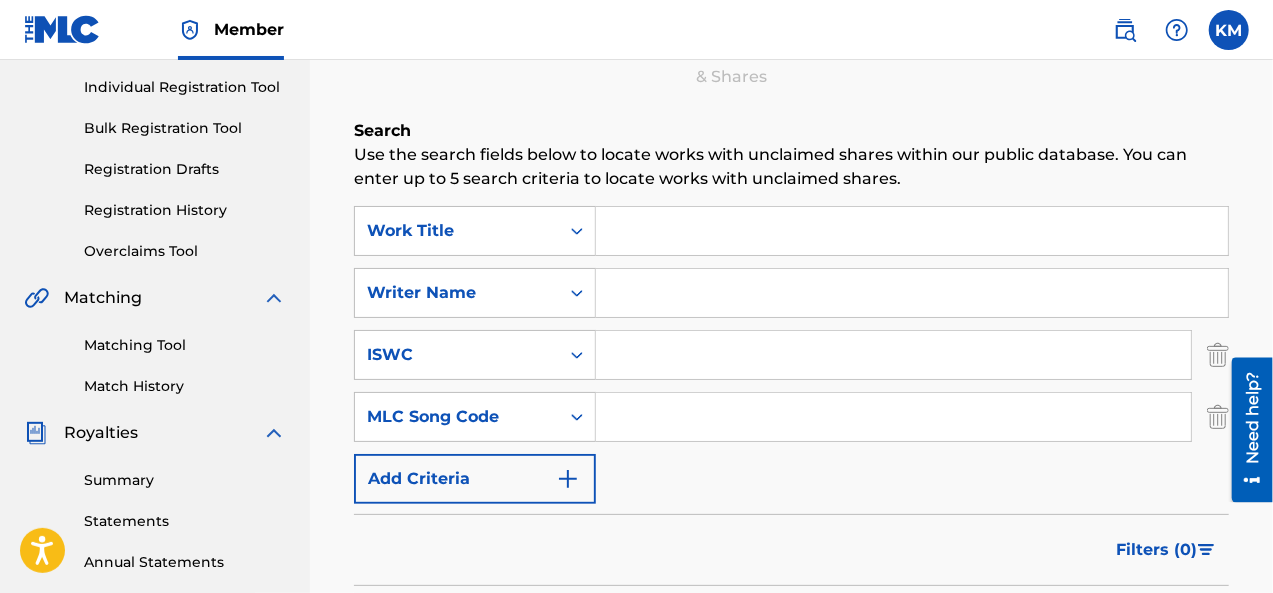 click at bounding box center [568, 479] 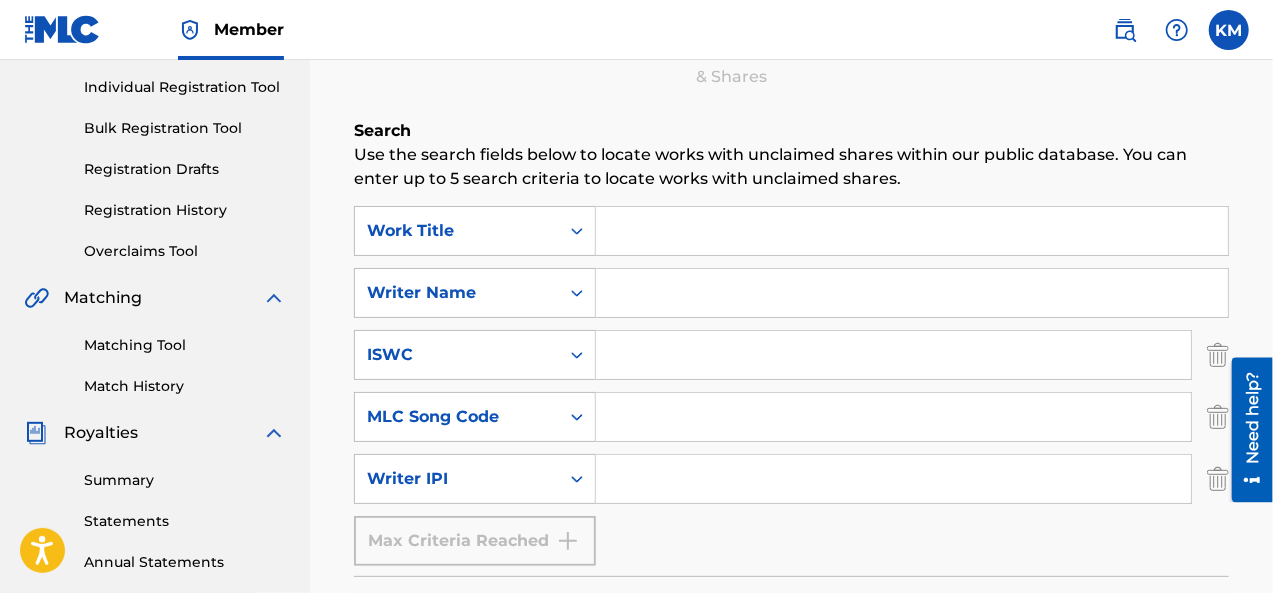 click at bounding box center (912, 293) 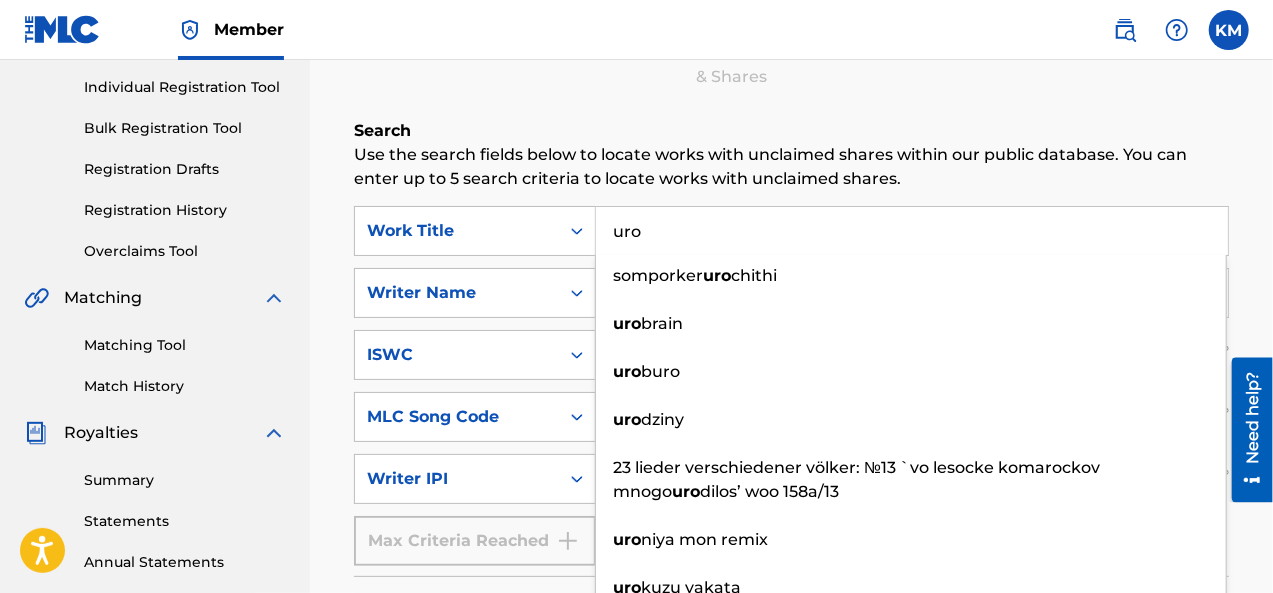 type on "uro" 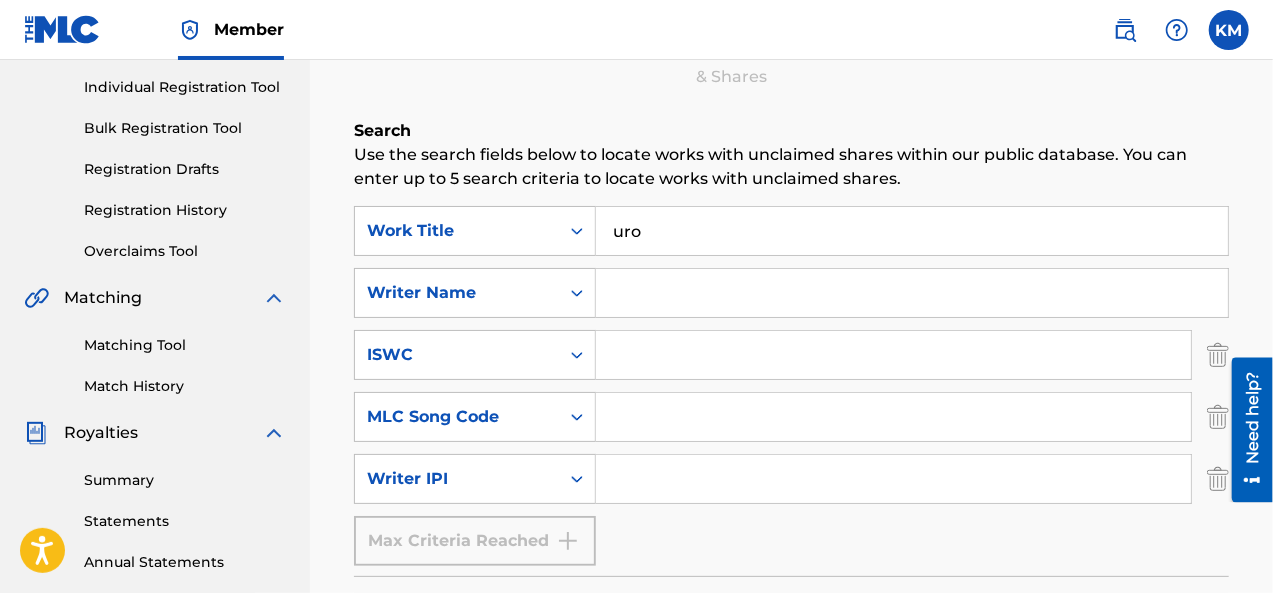 click on "Claiming Tool Search Add Publishers & Shares Review Submit Search Use the search fields below to locate works with unclaimed shares within our public database. You can enter up
to 5 search criteria to locate works with unclaimed shares. SearchWithCriteriac39b3ba4-01ec-40a1-888e-878c239ceeff Work Title uro SearchWithCriteria20a28efe-f91a-4789-8c8d-ee687fad155f Writer Name SearchWithCriteria3fd47f1e-8d25-4300-b2a9-23ad58443160 ISWC SearchWithCriteriaa023b69b-f742-40fc-8a30-9b12ee802111 MLC Song Code SearchWithCriteria866d643a-3140-4bbc-a580-e3d02dcdb474 Writer IPI Max Criteria Reached Filter Claim Search Filters Include works claimed by my Member   Remove Filters Apply Filters Filters ( 0 ) Search No results found" at bounding box center (791, 369) 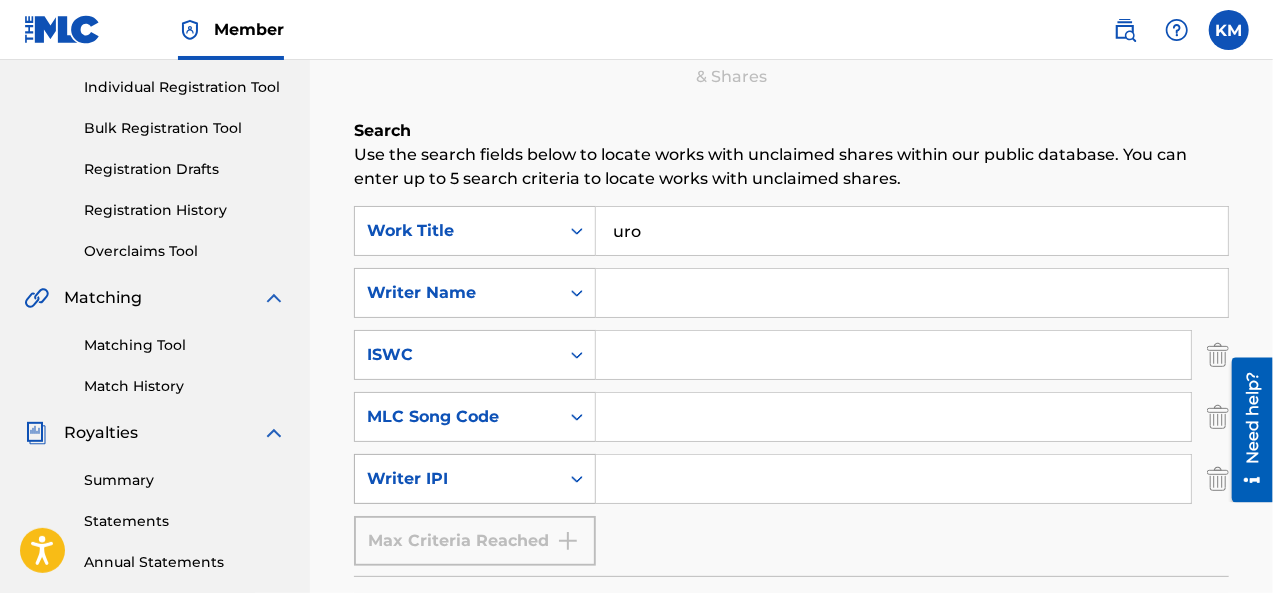 click 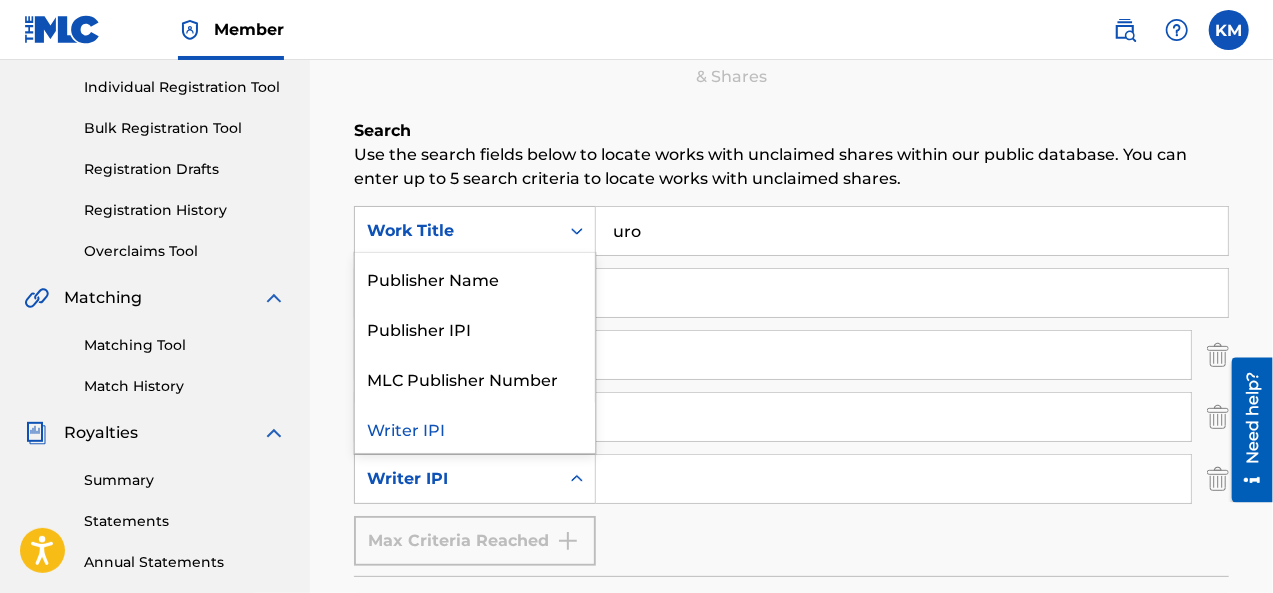 click at bounding box center (893, 355) 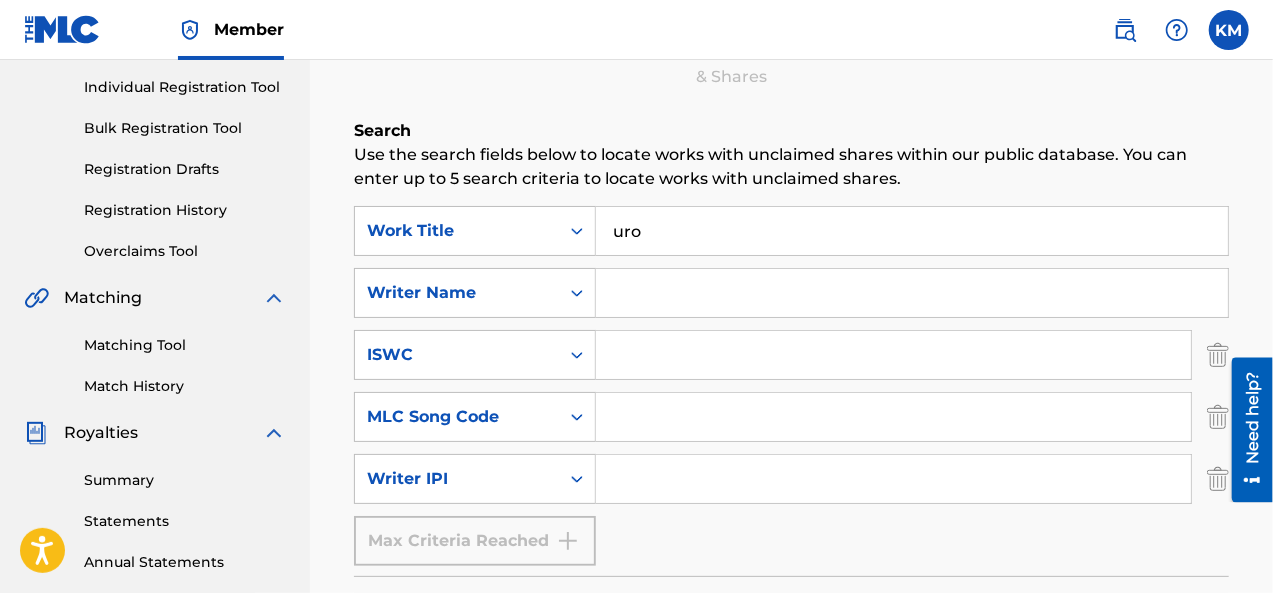 click at bounding box center (912, 293) 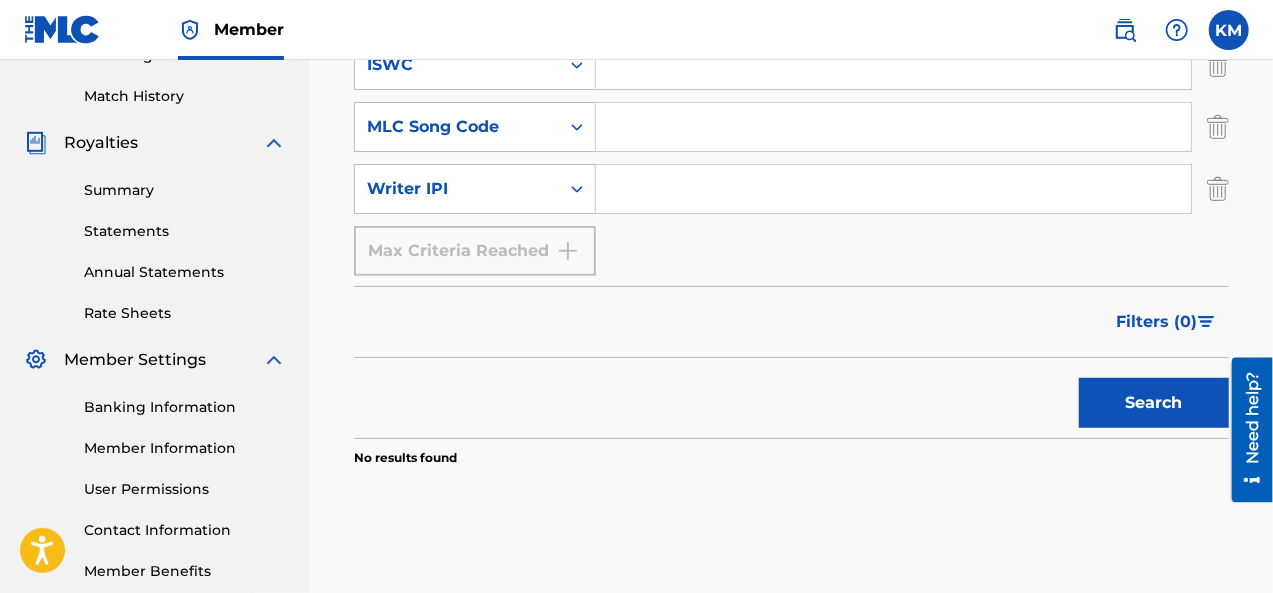 scroll, scrollTop: 548, scrollLeft: 0, axis: vertical 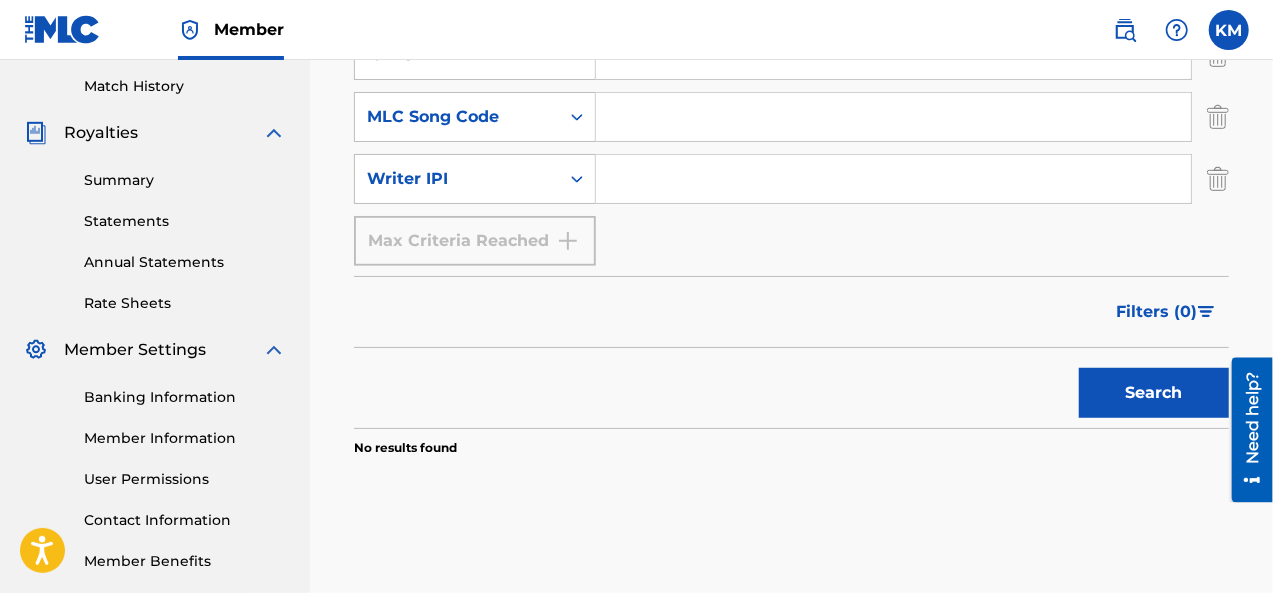 click on "Search" at bounding box center [1154, 393] 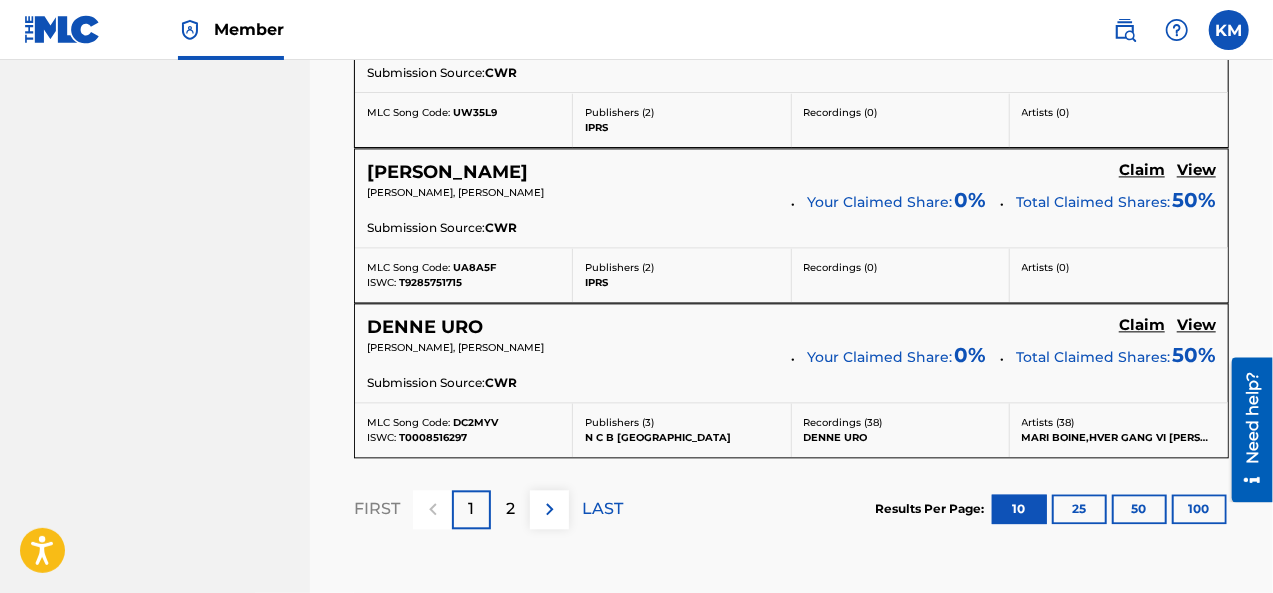 scroll, scrollTop: 2116, scrollLeft: 0, axis: vertical 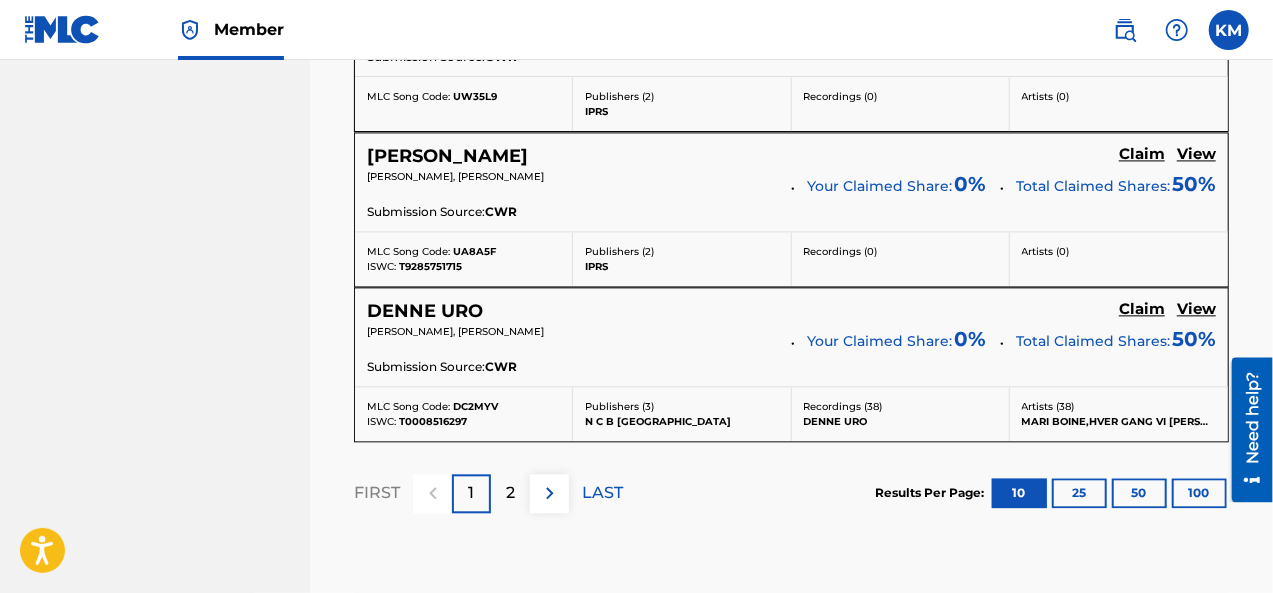 click on "2" at bounding box center (510, 493) 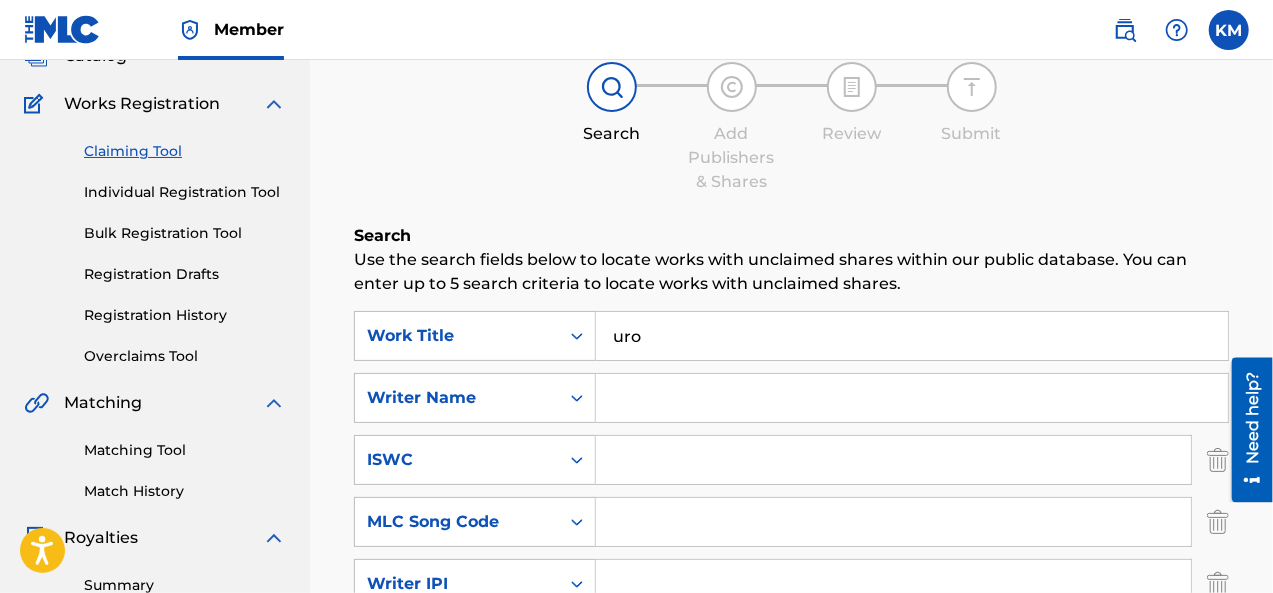 scroll, scrollTop: 81, scrollLeft: 0, axis: vertical 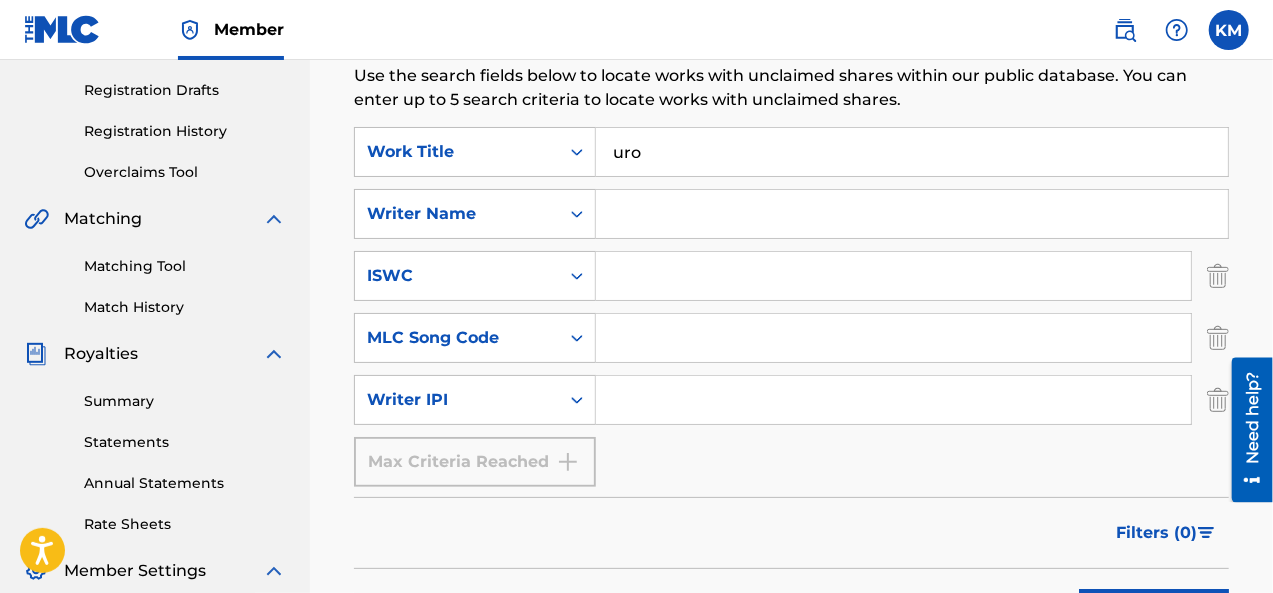 click on "Matching Tool" at bounding box center (185, 266) 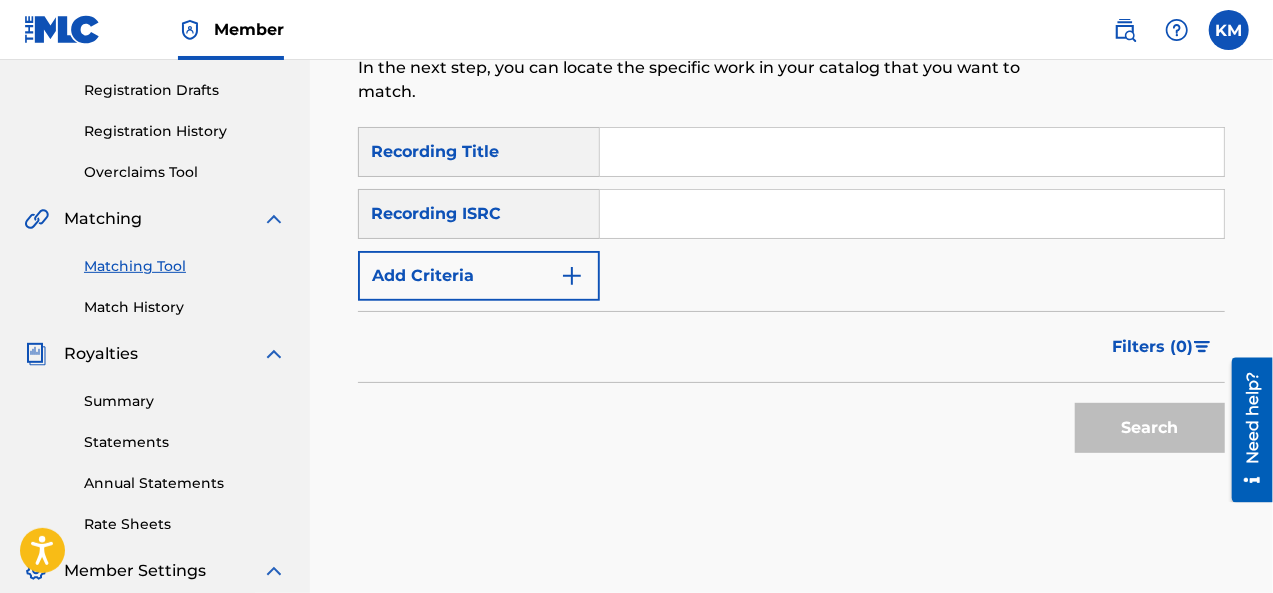 scroll, scrollTop: 0, scrollLeft: 0, axis: both 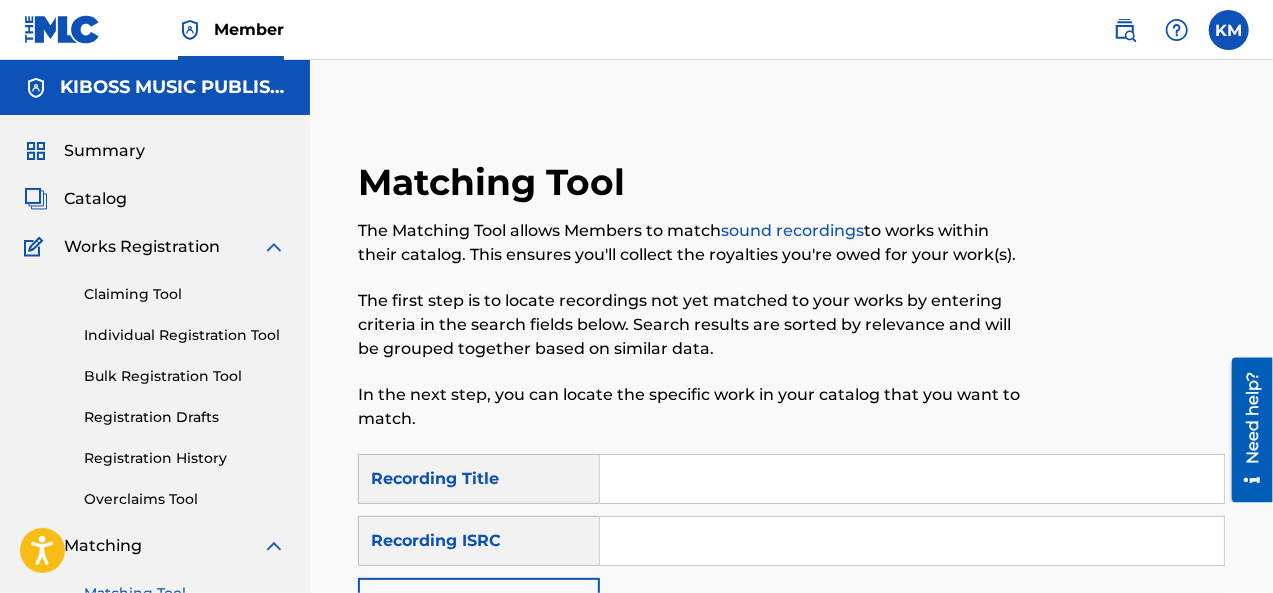 click on "Claiming Tool" at bounding box center (185, 294) 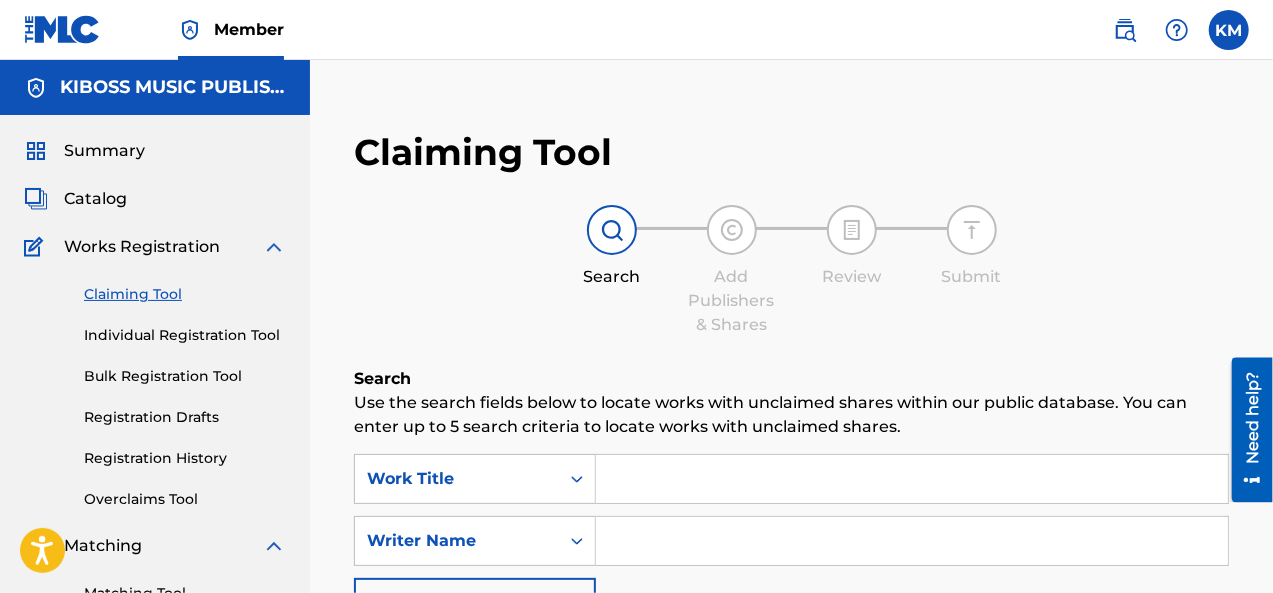 click on "Summary" at bounding box center (104, 151) 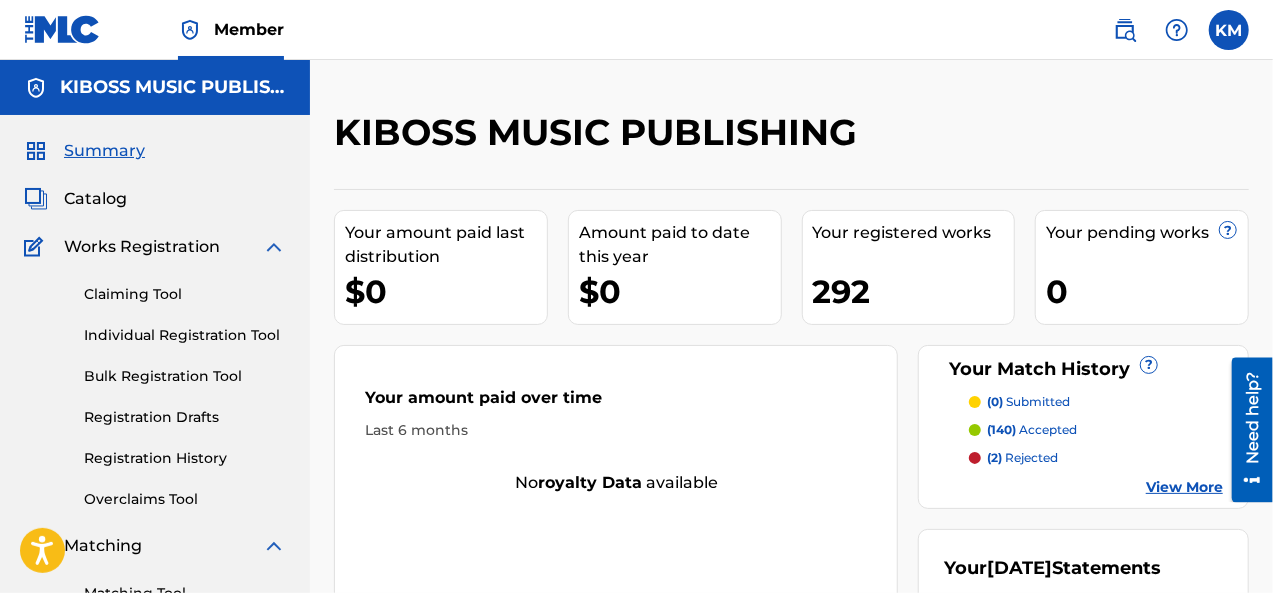 click on "Catalog" at bounding box center [95, 199] 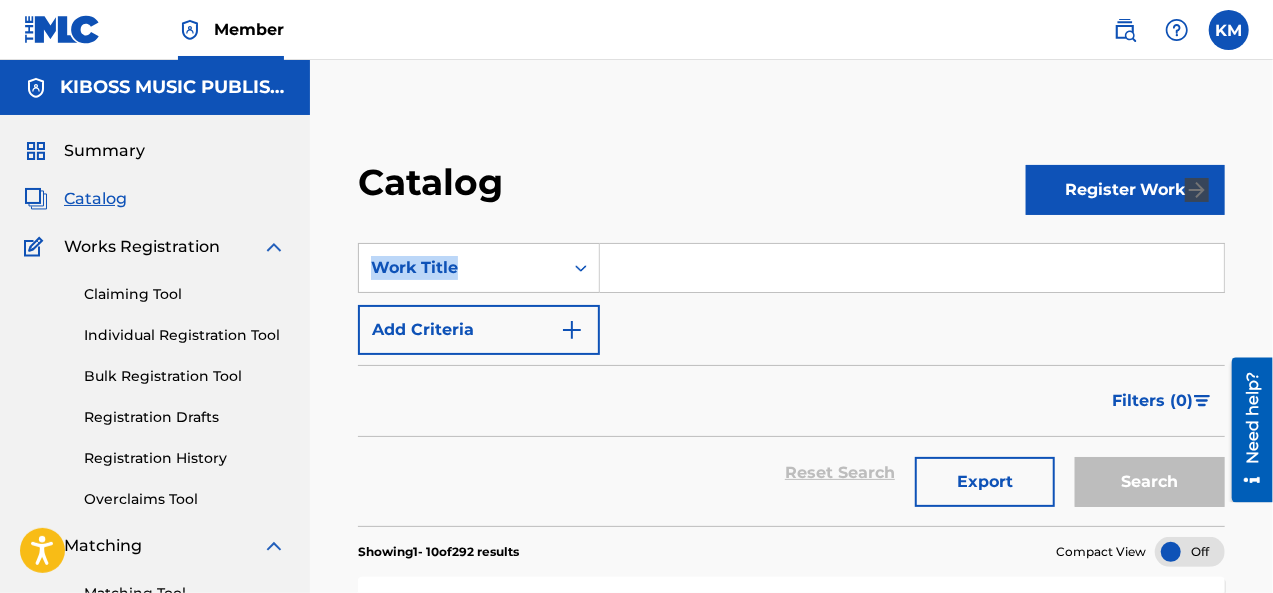 drag, startPoint x: 1272, startPoint y: 90, endPoint x: 1279, endPoint y: 232, distance: 142.17242 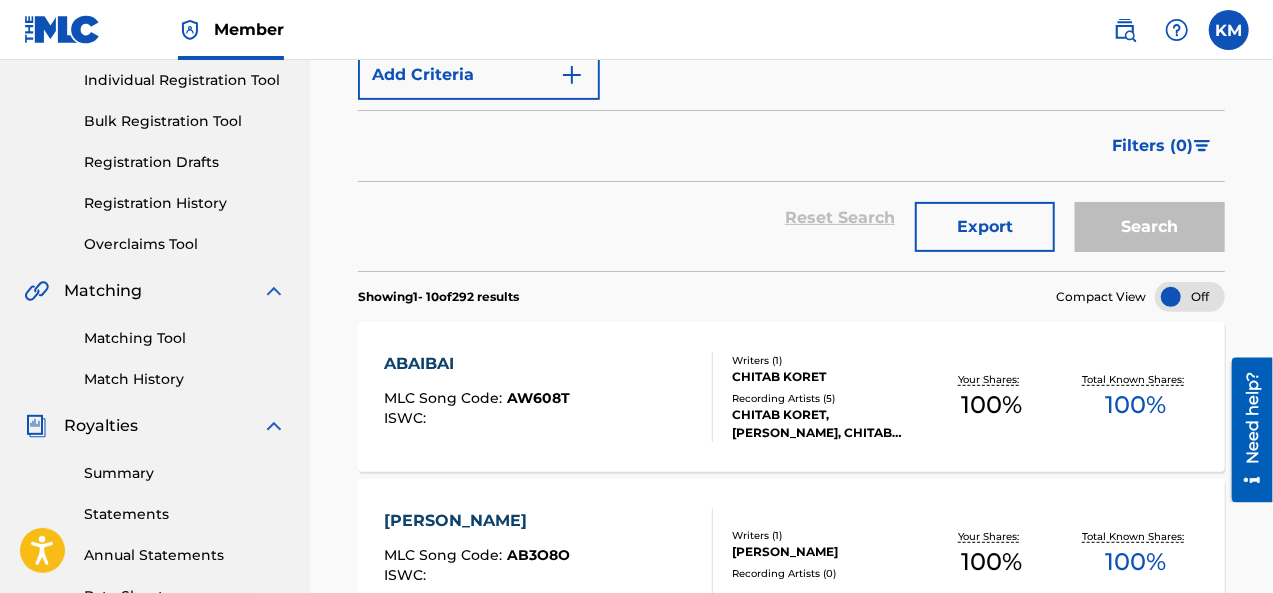 scroll, scrollTop: 0, scrollLeft: 0, axis: both 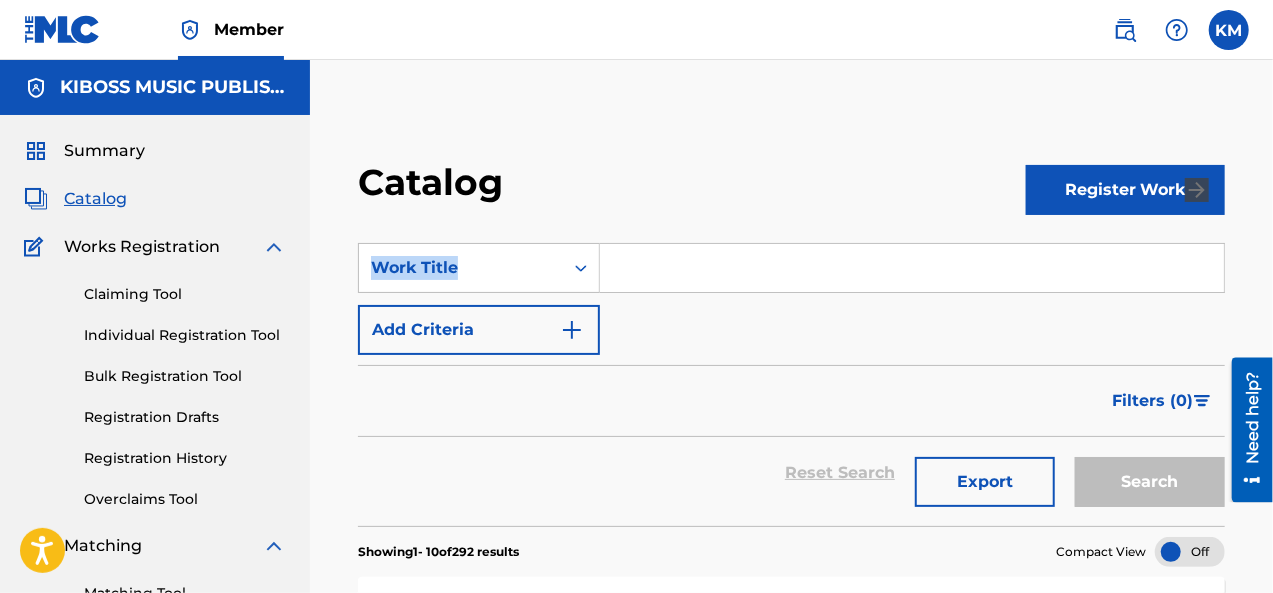 click at bounding box center [1125, 30] 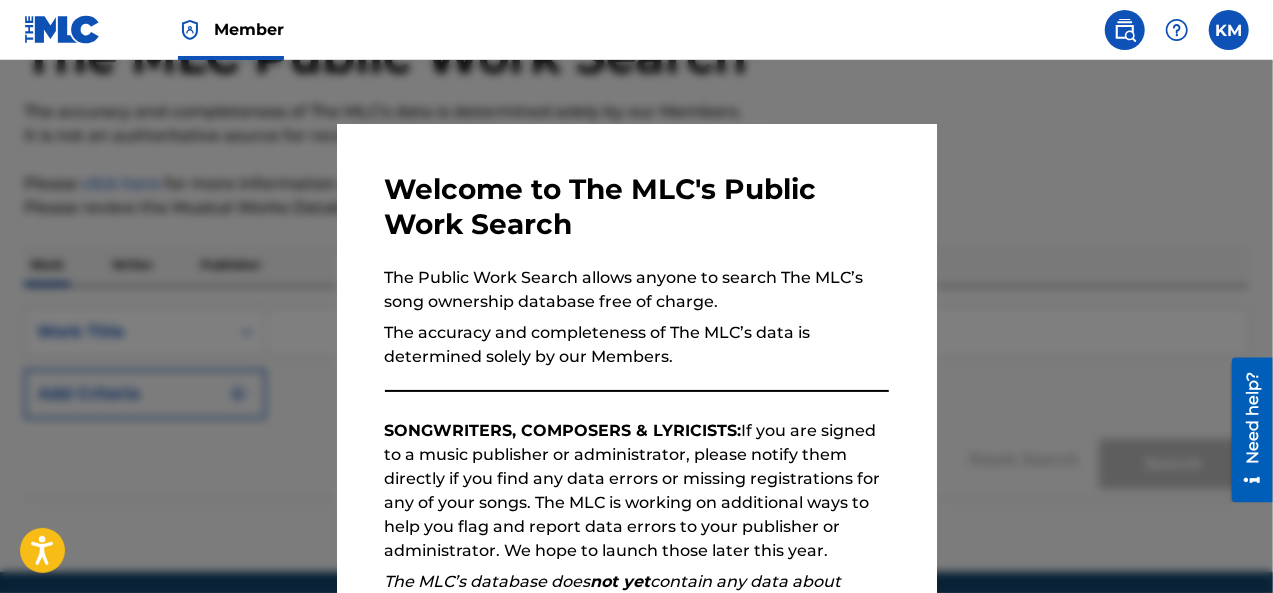 scroll, scrollTop: 94, scrollLeft: 0, axis: vertical 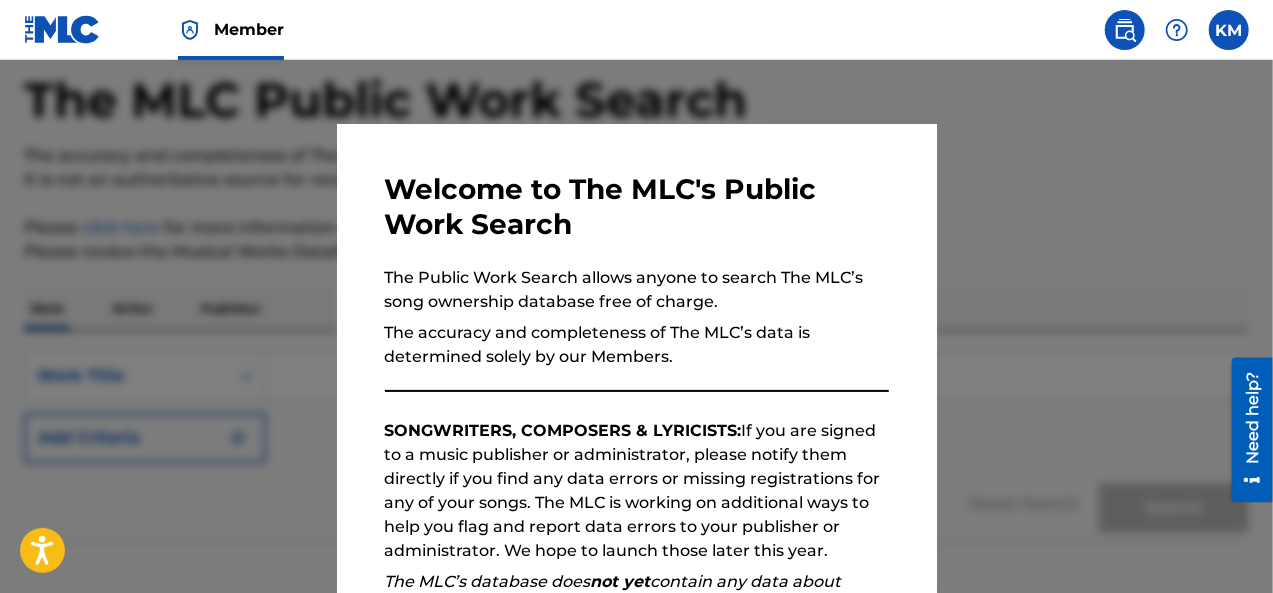 click at bounding box center (636, 356) 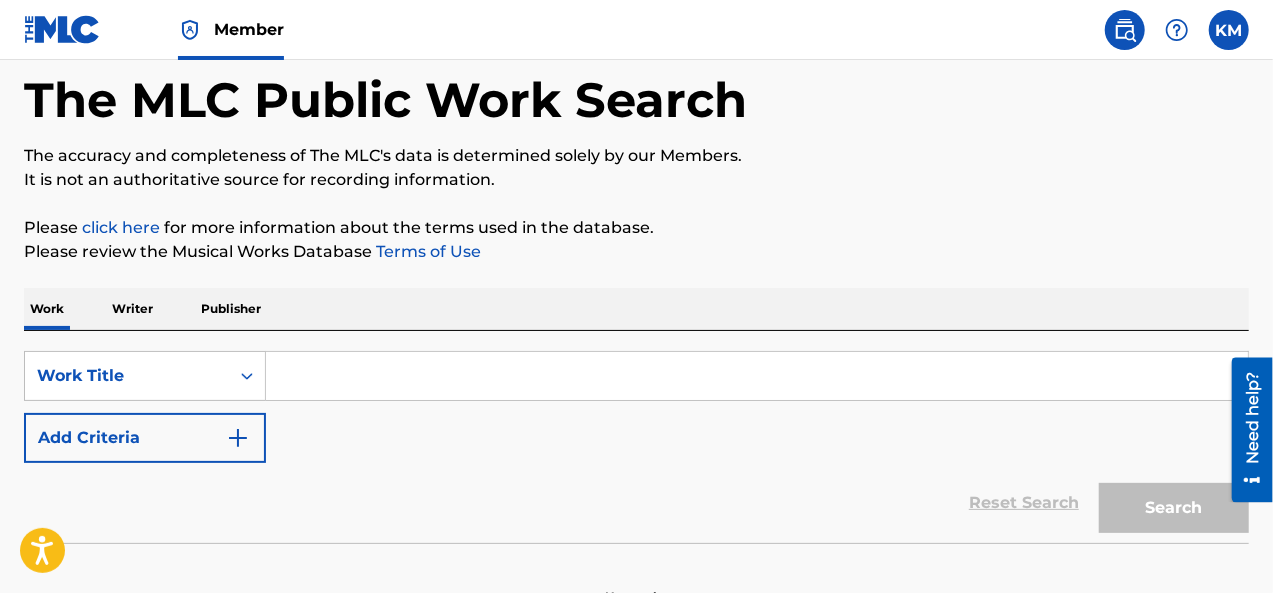 click on "Writer" at bounding box center [132, 309] 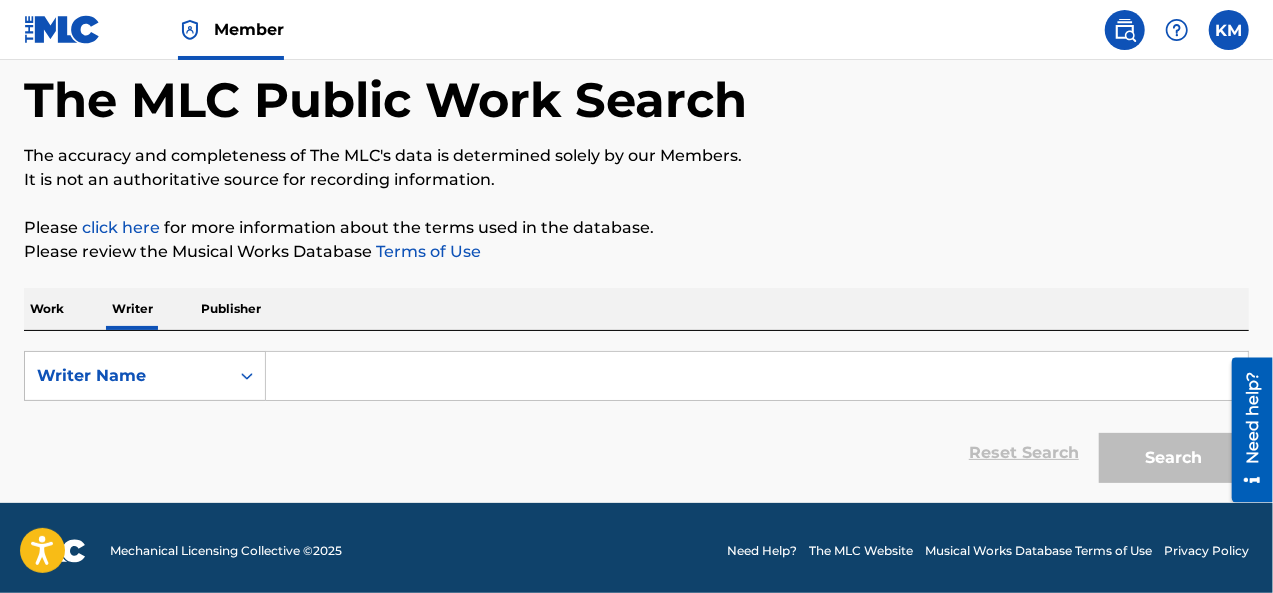 scroll, scrollTop: 0, scrollLeft: 0, axis: both 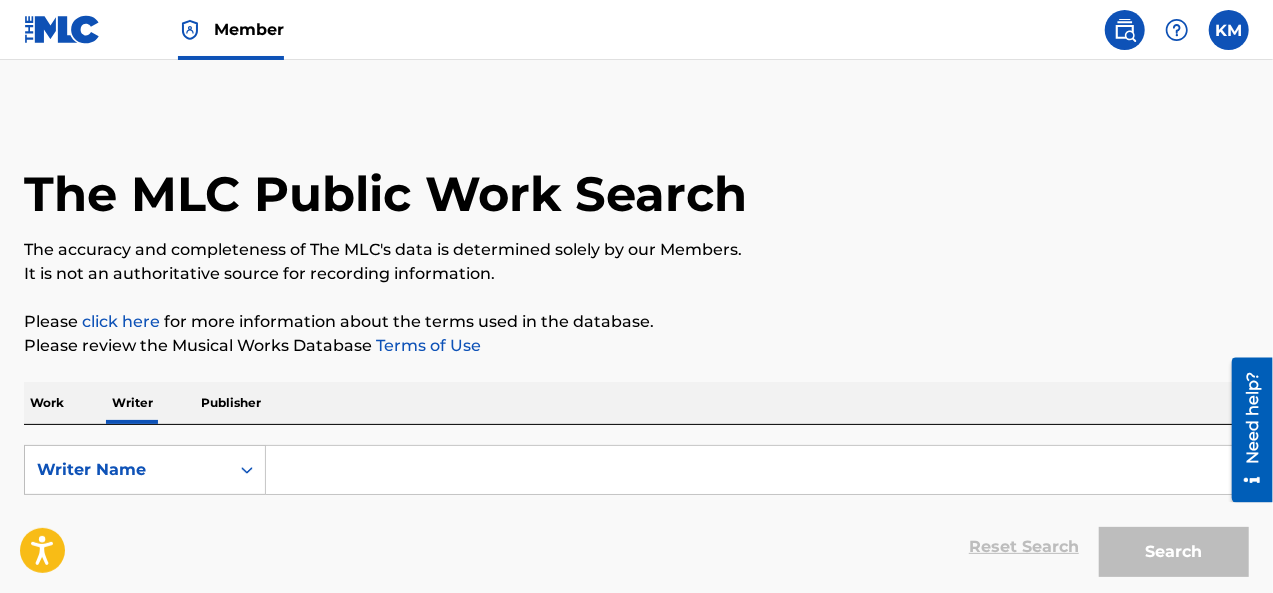 click on "Publisher" at bounding box center (231, 403) 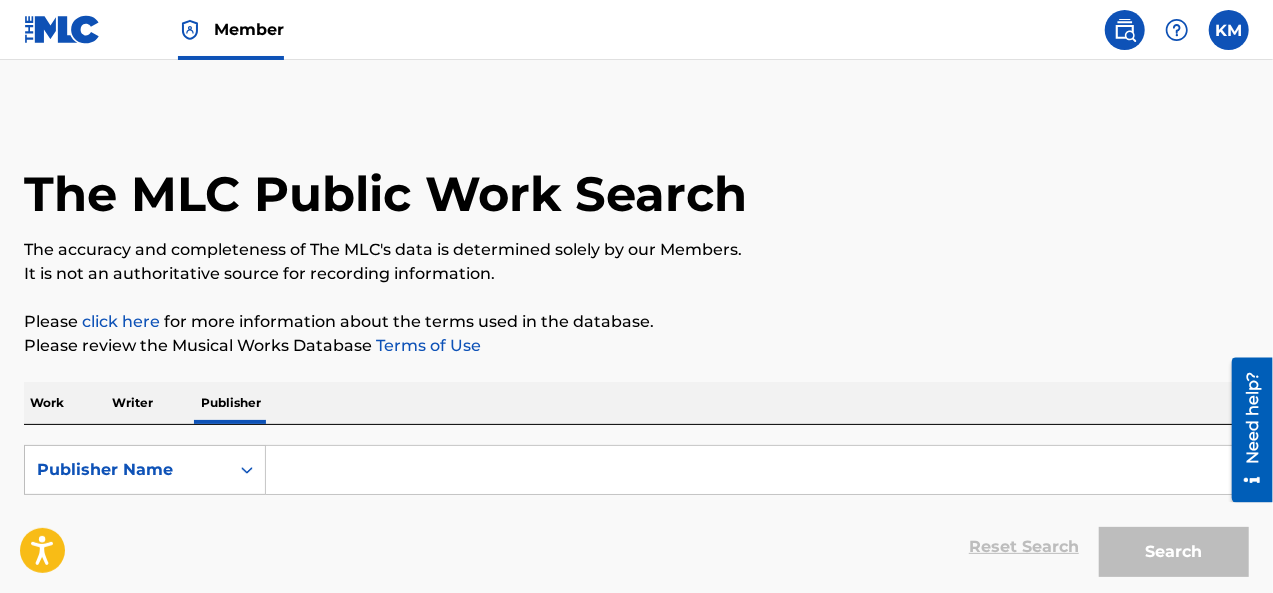 click at bounding box center [1229, 30] 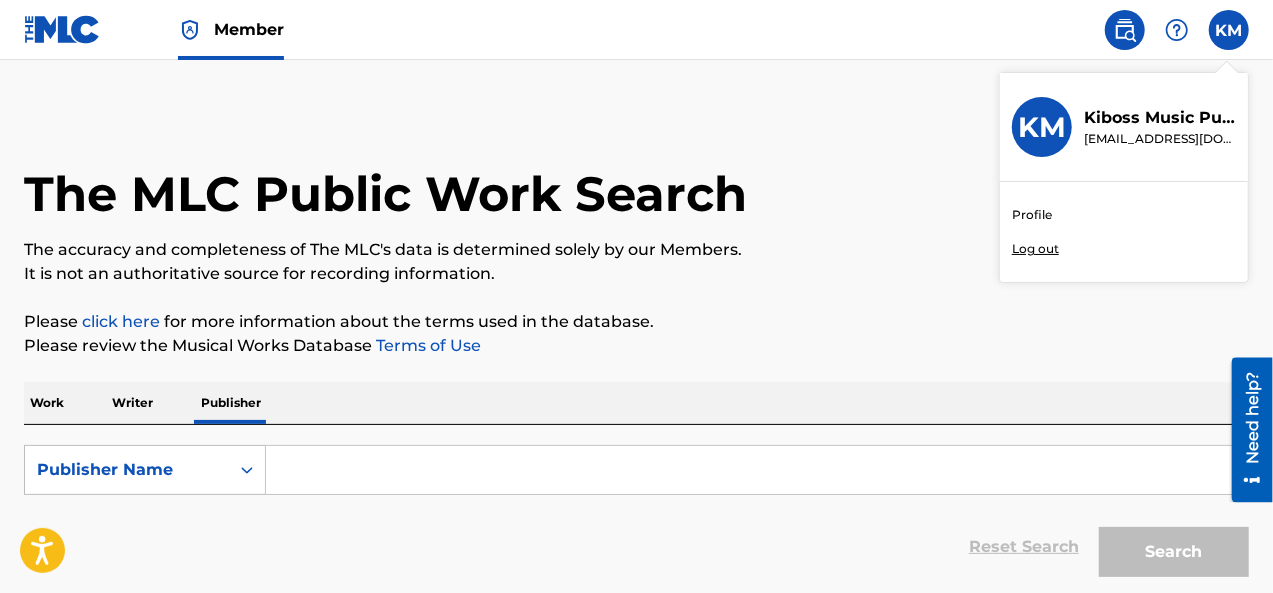click on "The MLC Public Work Search" at bounding box center (636, 183) 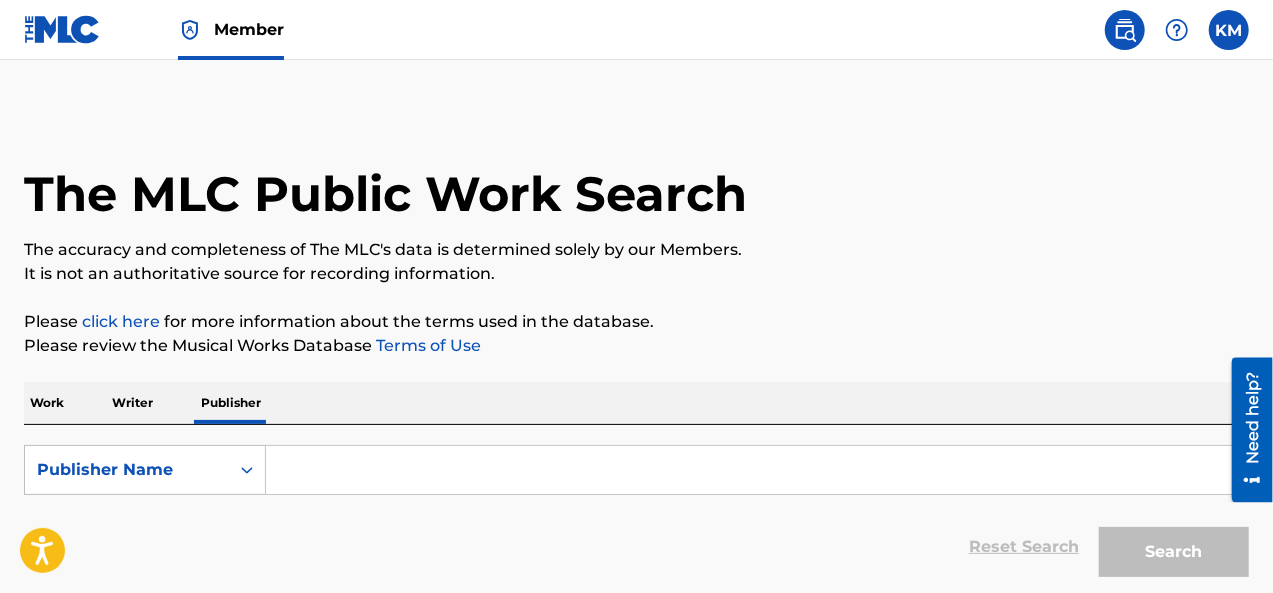 click at bounding box center [1229, 30] 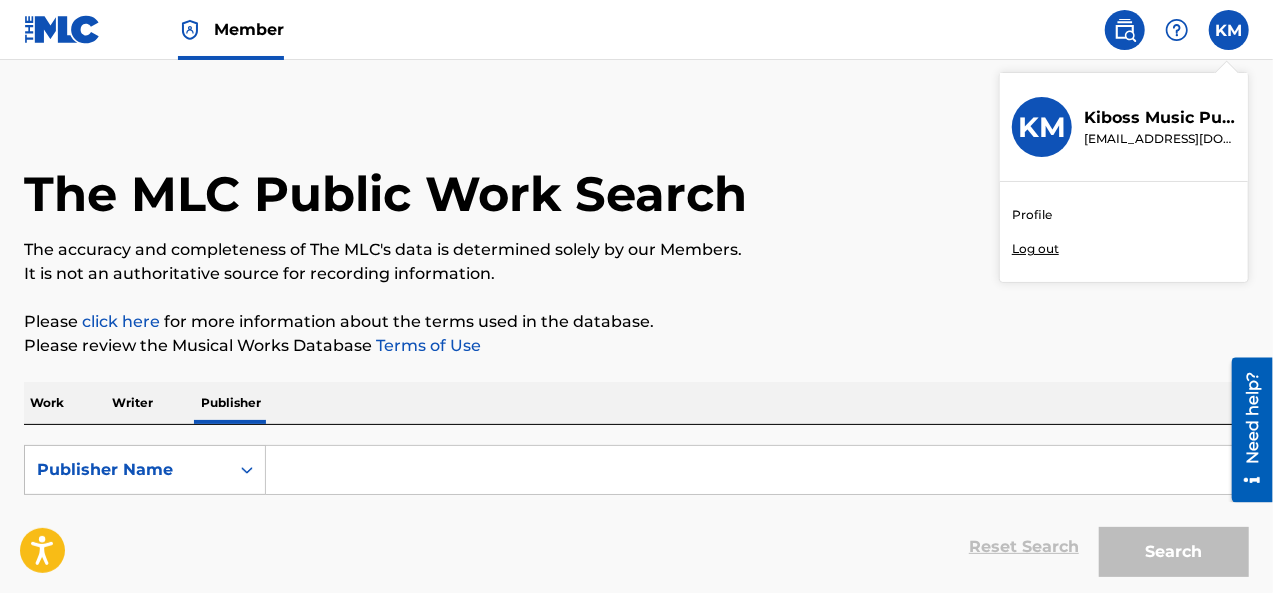 click on "Log out" at bounding box center [1035, 249] 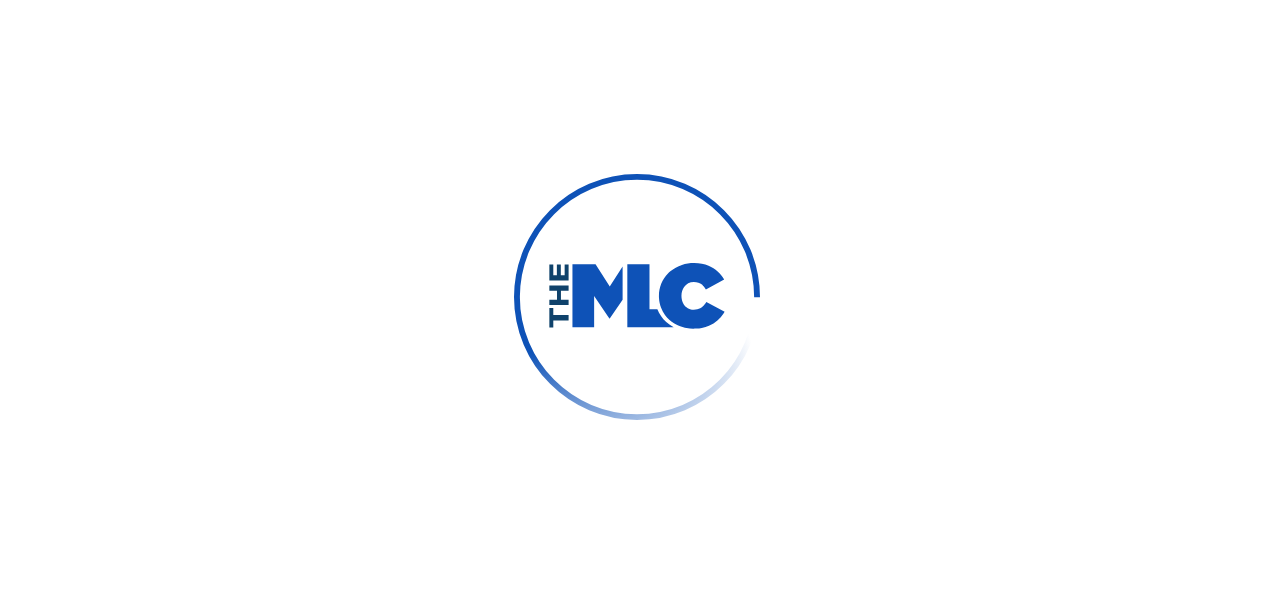 scroll, scrollTop: 0, scrollLeft: 0, axis: both 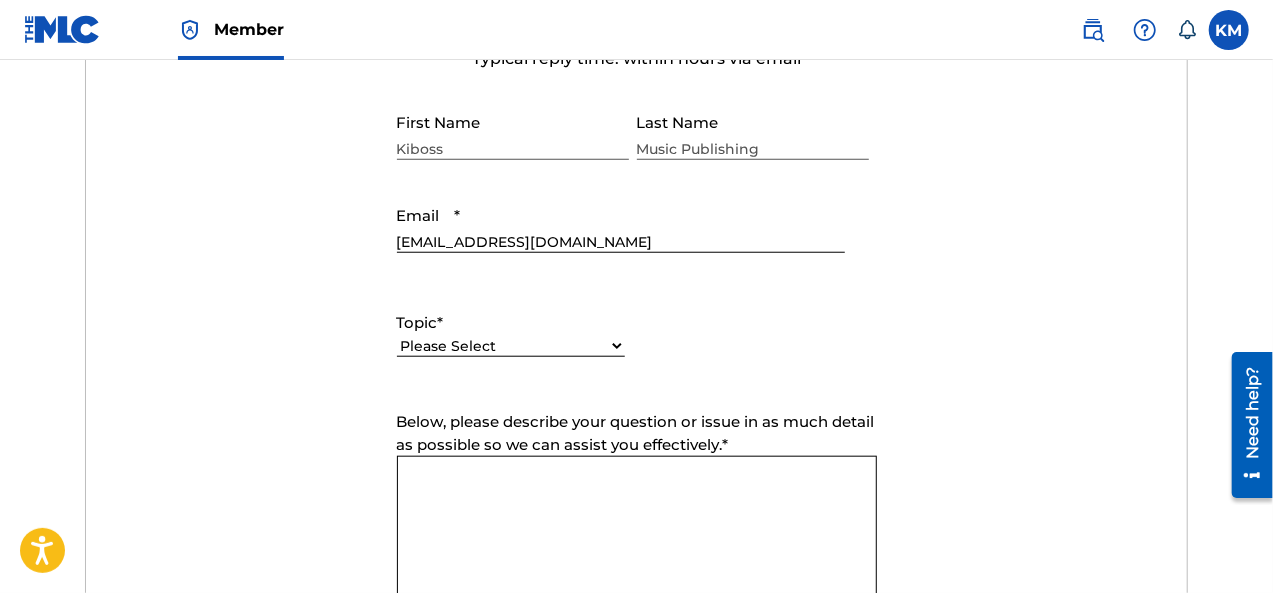 click on "Please Select I need help with my account I need help with managing my catalog I need help with the Public Search I need help with information about The MLC I need help with payment I need help with DQI" at bounding box center (511, 346) 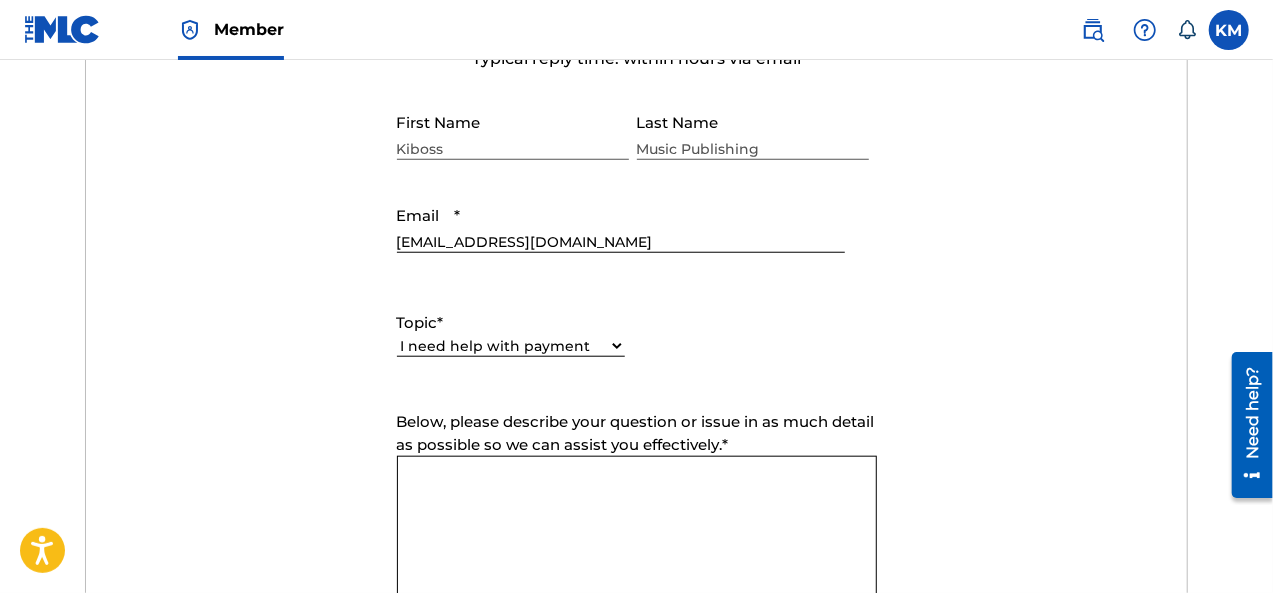 click on "Please Select I need help with my account I need help with managing my catalog I need help with the Public Search I need help with information about The MLC I need help with payment I need help with DQI" at bounding box center (511, 346) 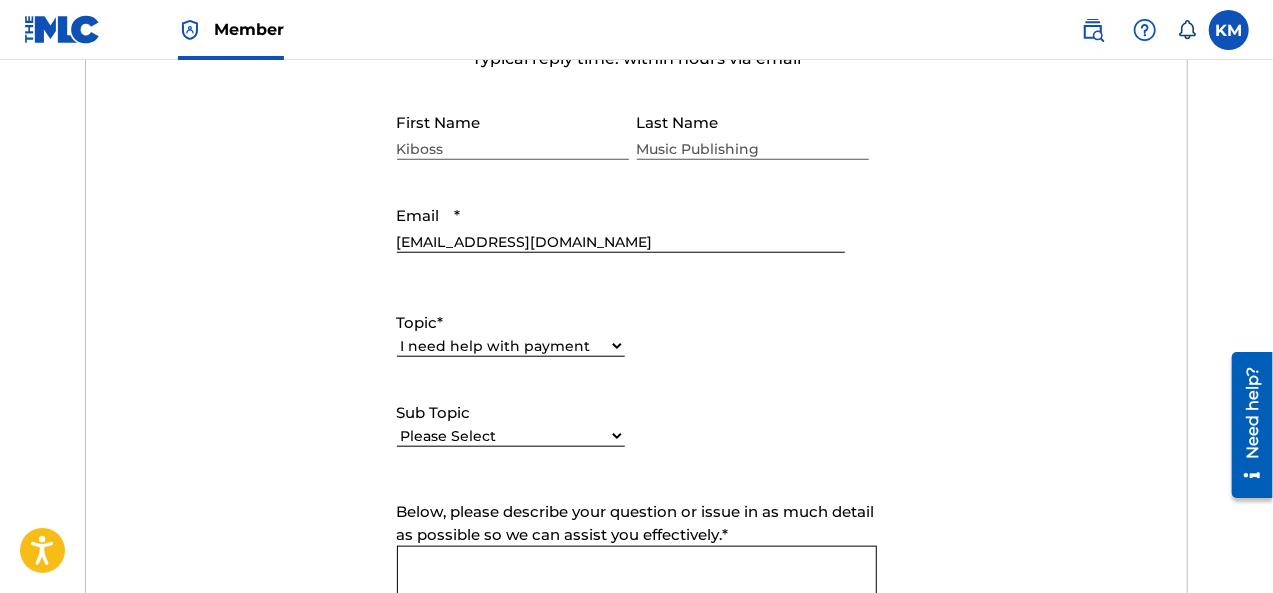 click on "Please Select I need help setting up my payment information in The MLC Portal I need information about royalties I need a payment error resolved" at bounding box center (511, 436) 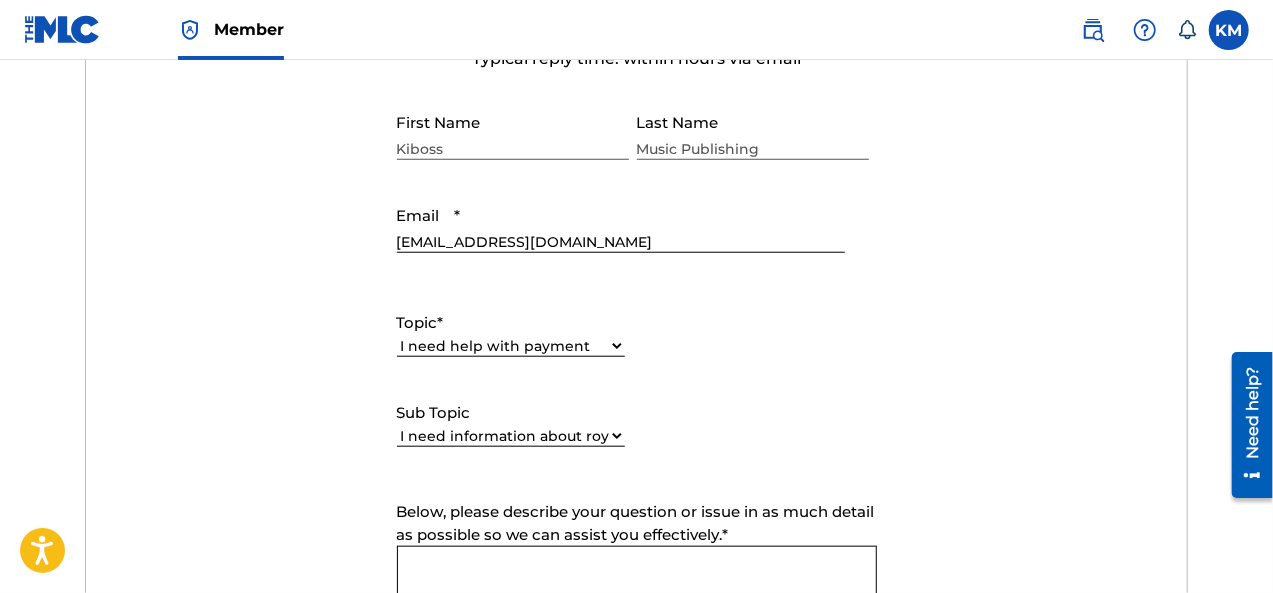 click on "Please Select I need help setting up my payment information in The MLC Portal I need information about royalties I need a payment error resolved" at bounding box center (511, 436) 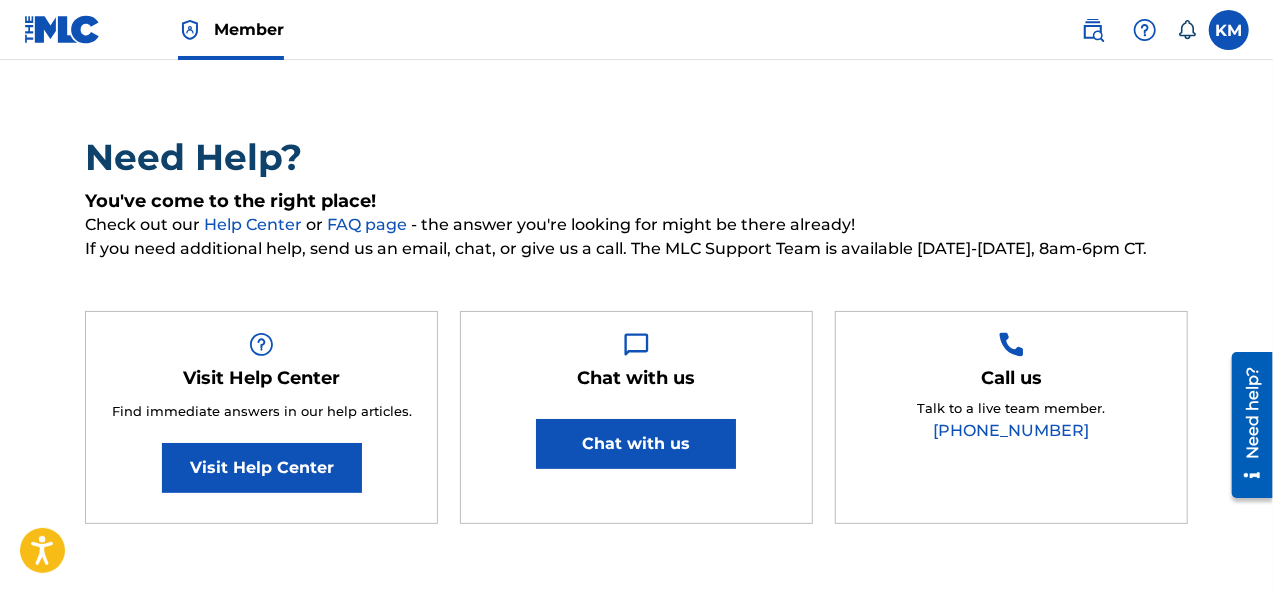scroll, scrollTop: 0, scrollLeft: 0, axis: both 